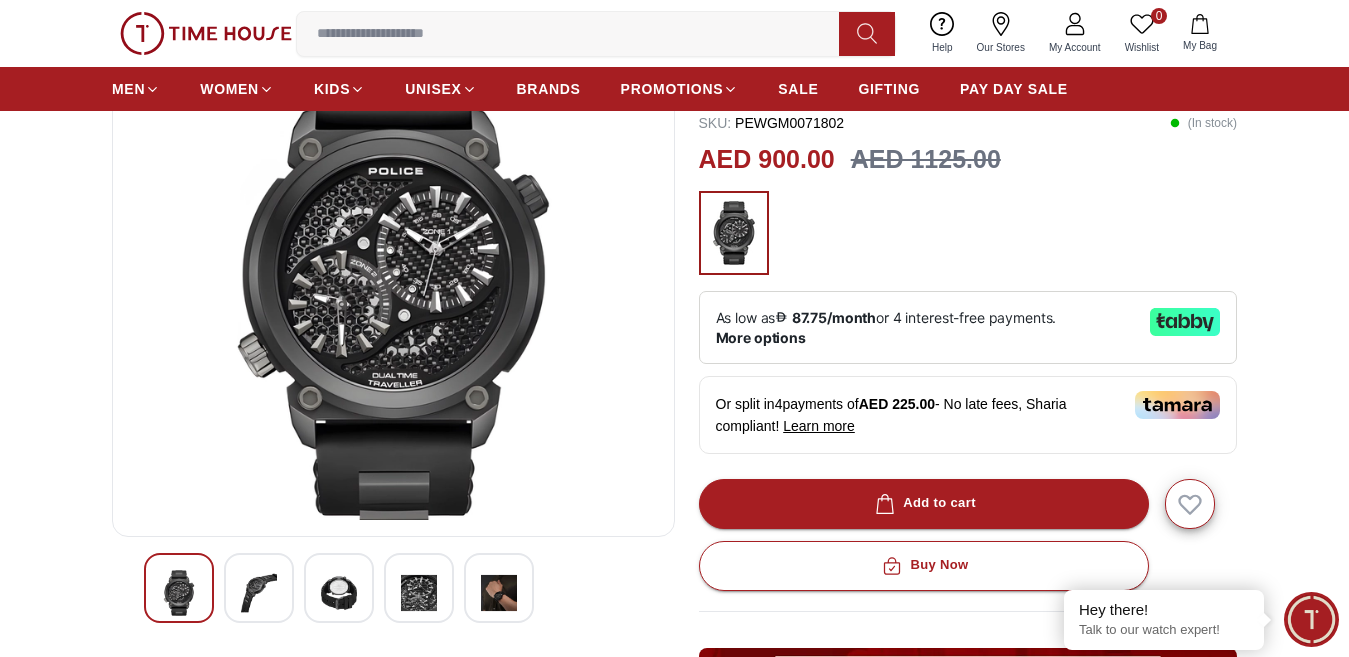 scroll, scrollTop: 200, scrollLeft: 0, axis: vertical 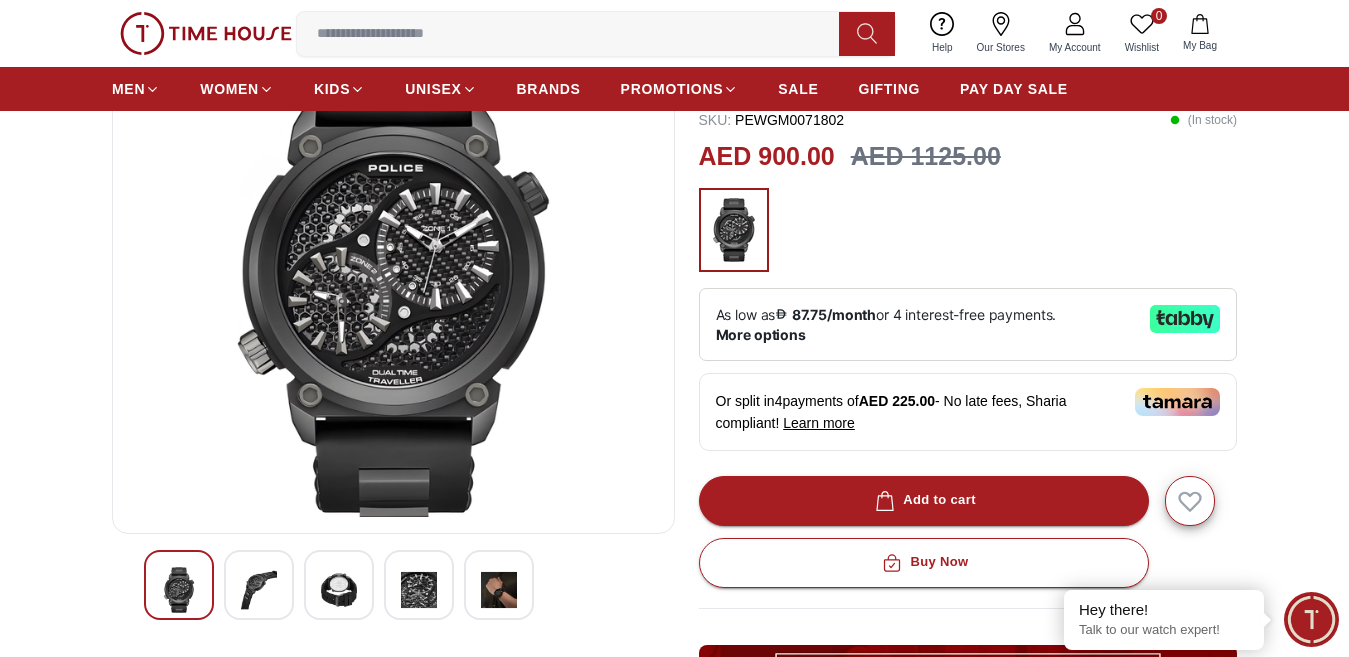 click at bounding box center (393, 277) 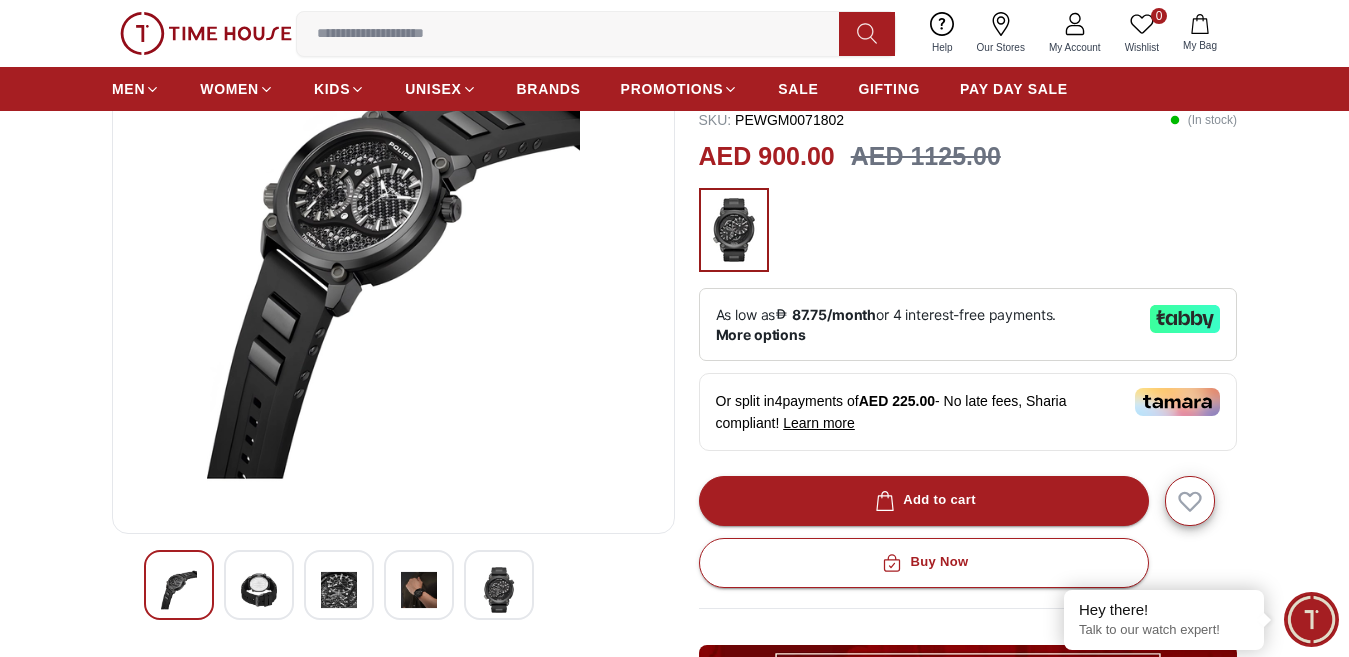 click at bounding box center [339, 585] 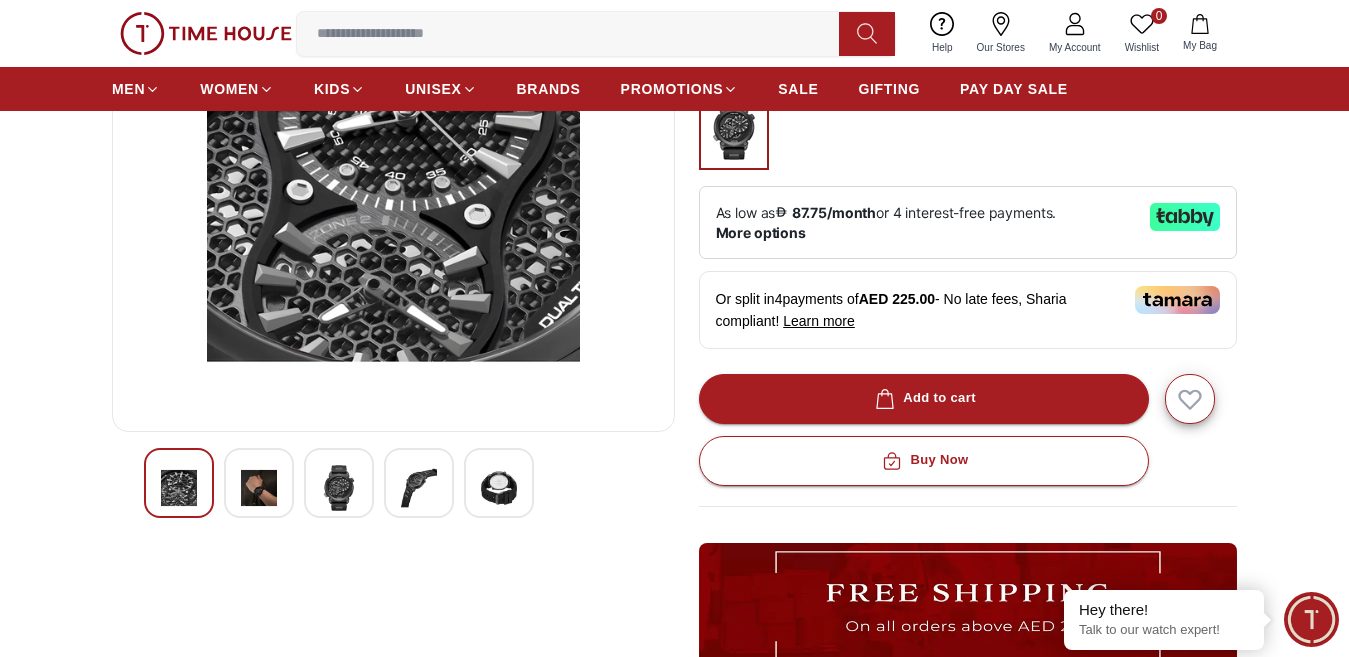 scroll, scrollTop: 400, scrollLeft: 0, axis: vertical 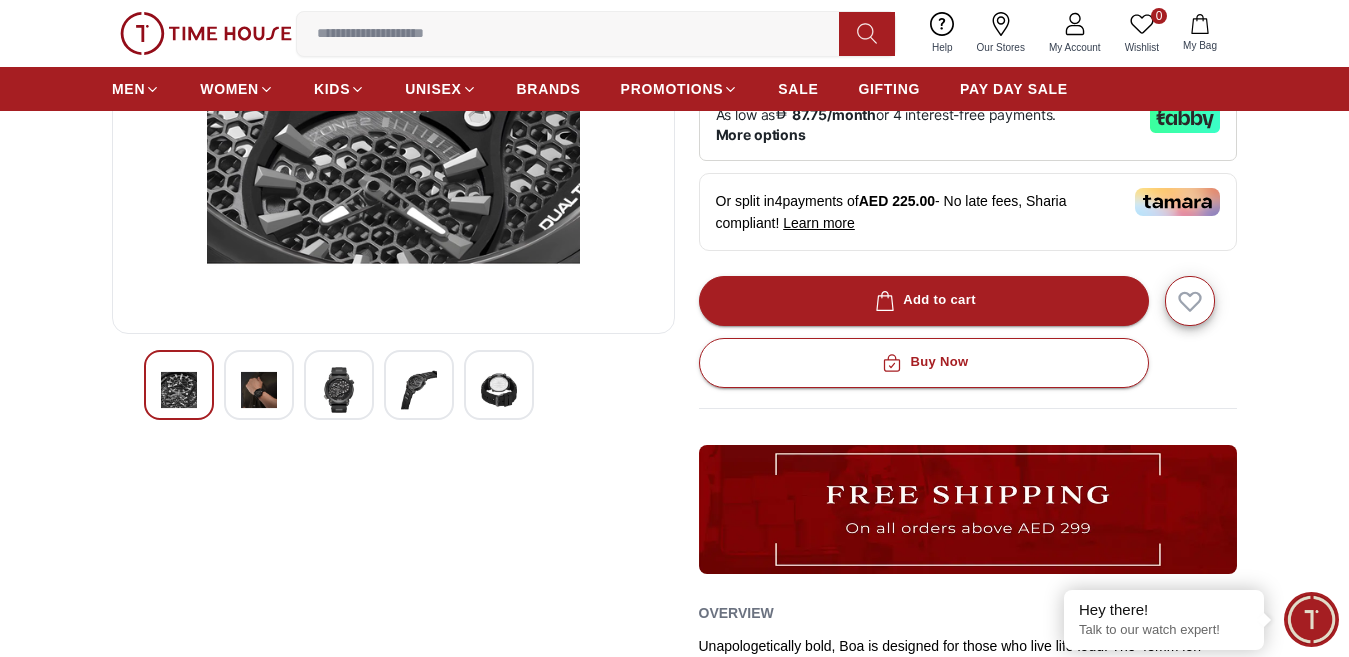 click at bounding box center [179, 385] 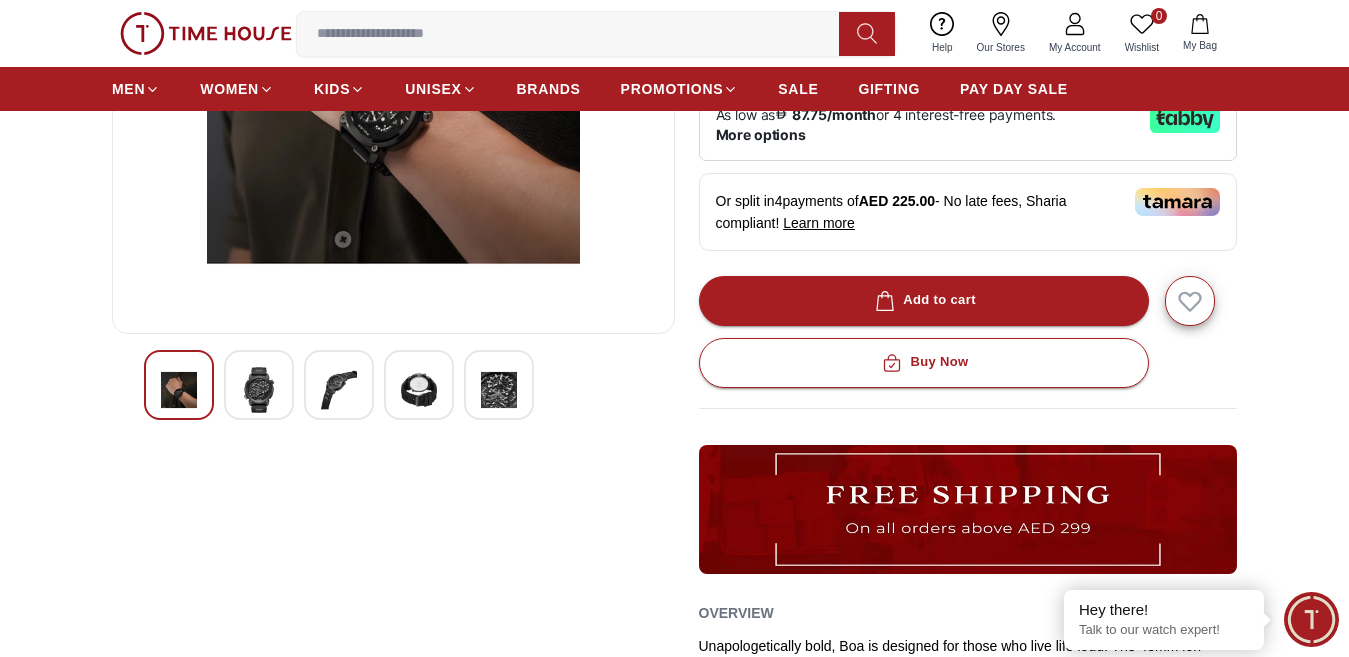 click at bounding box center (259, 390) 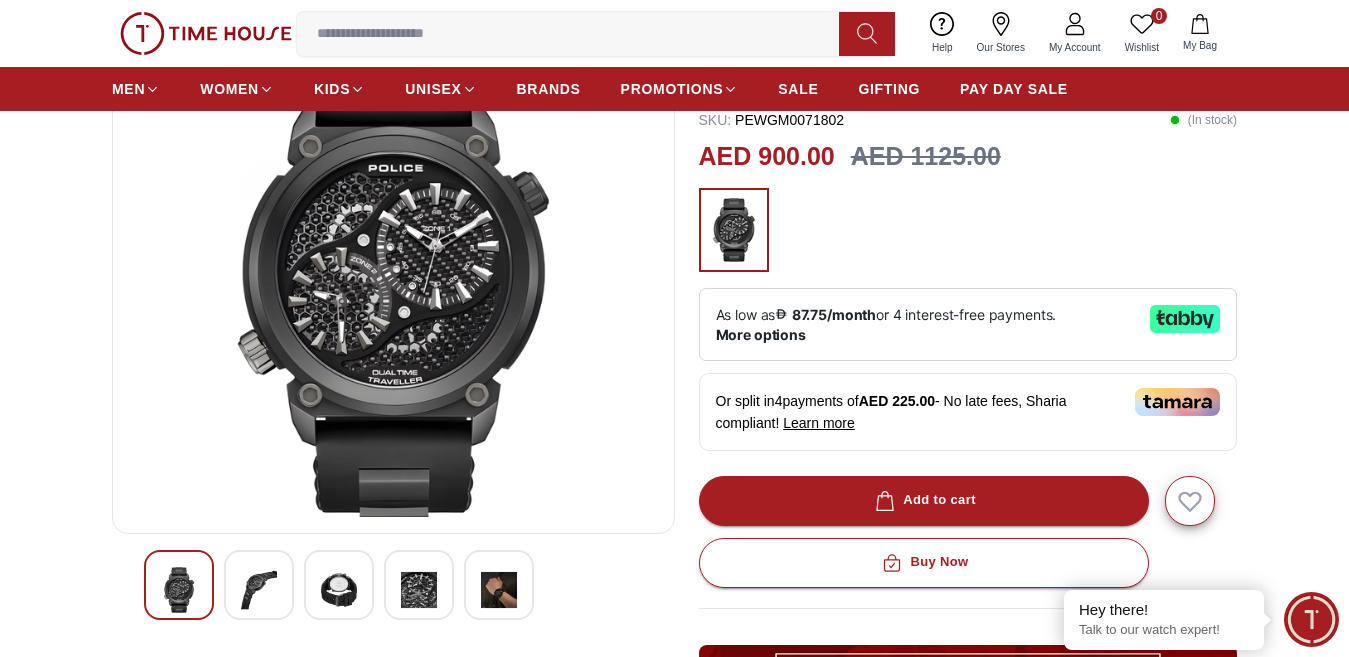 scroll, scrollTop: 400, scrollLeft: 0, axis: vertical 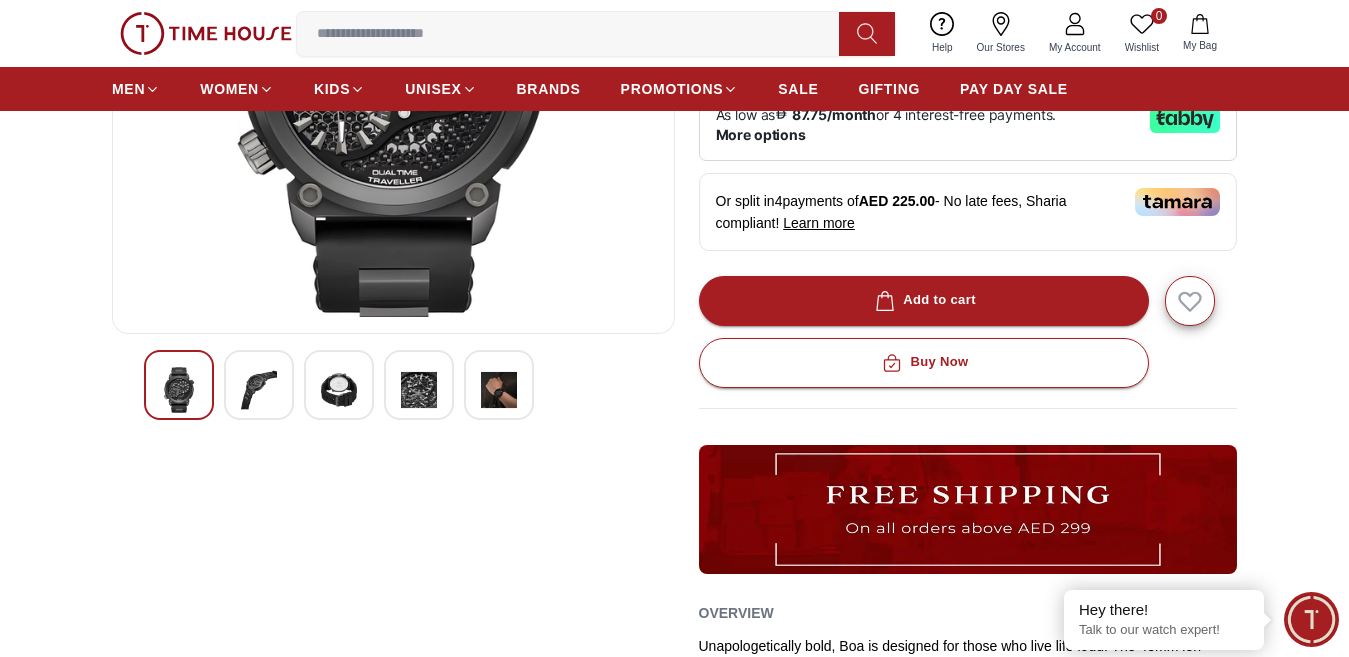 click at bounding box center (339, 390) 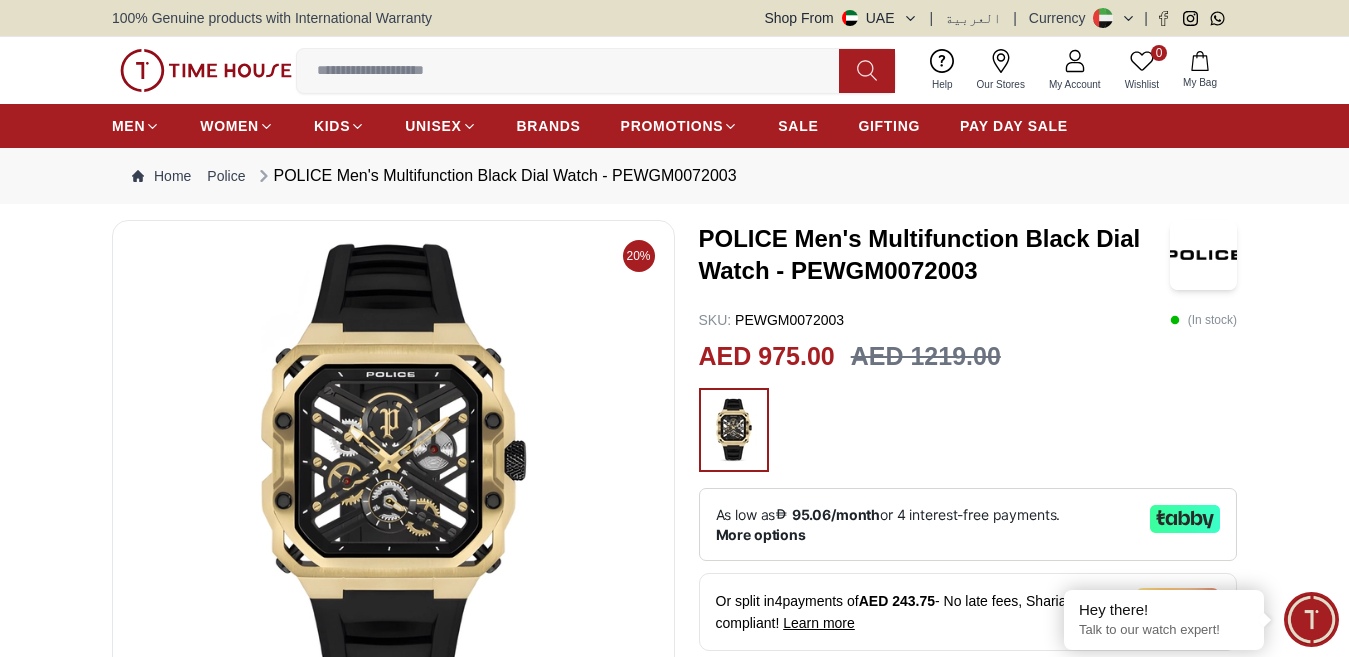 scroll, scrollTop: 200, scrollLeft: 0, axis: vertical 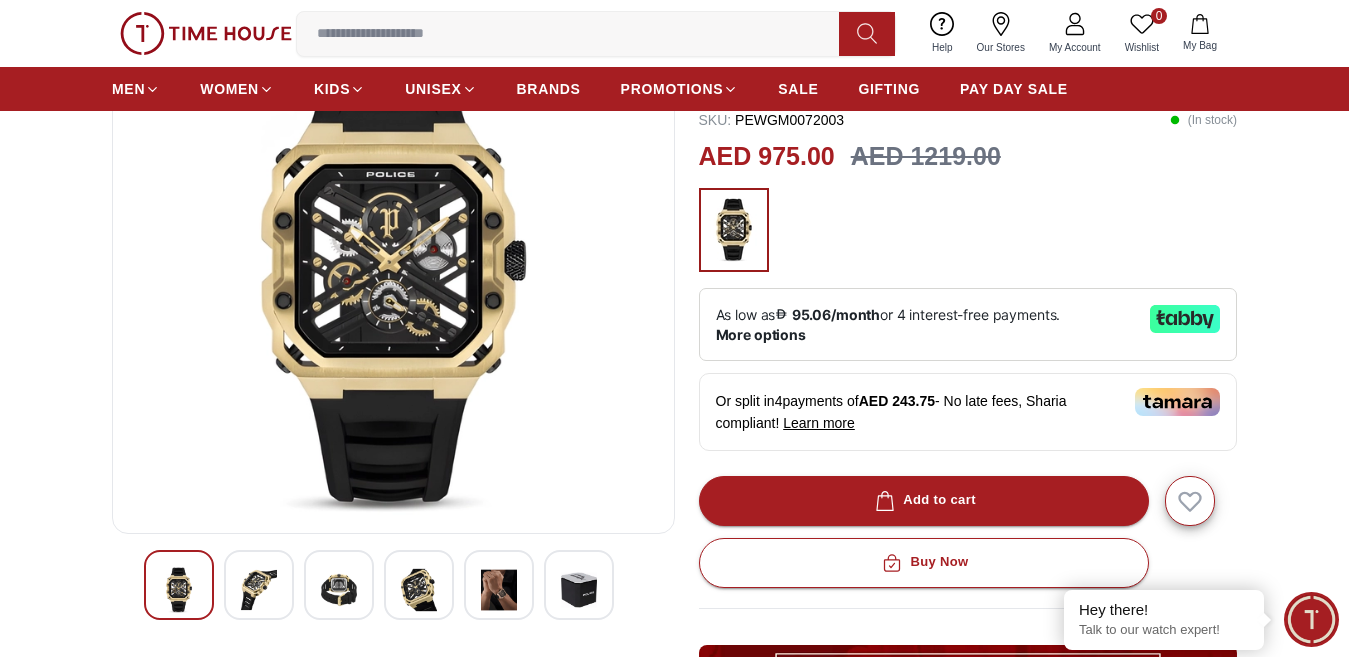 drag, startPoint x: 394, startPoint y: 405, endPoint x: 464, endPoint y: 348, distance: 90.27181 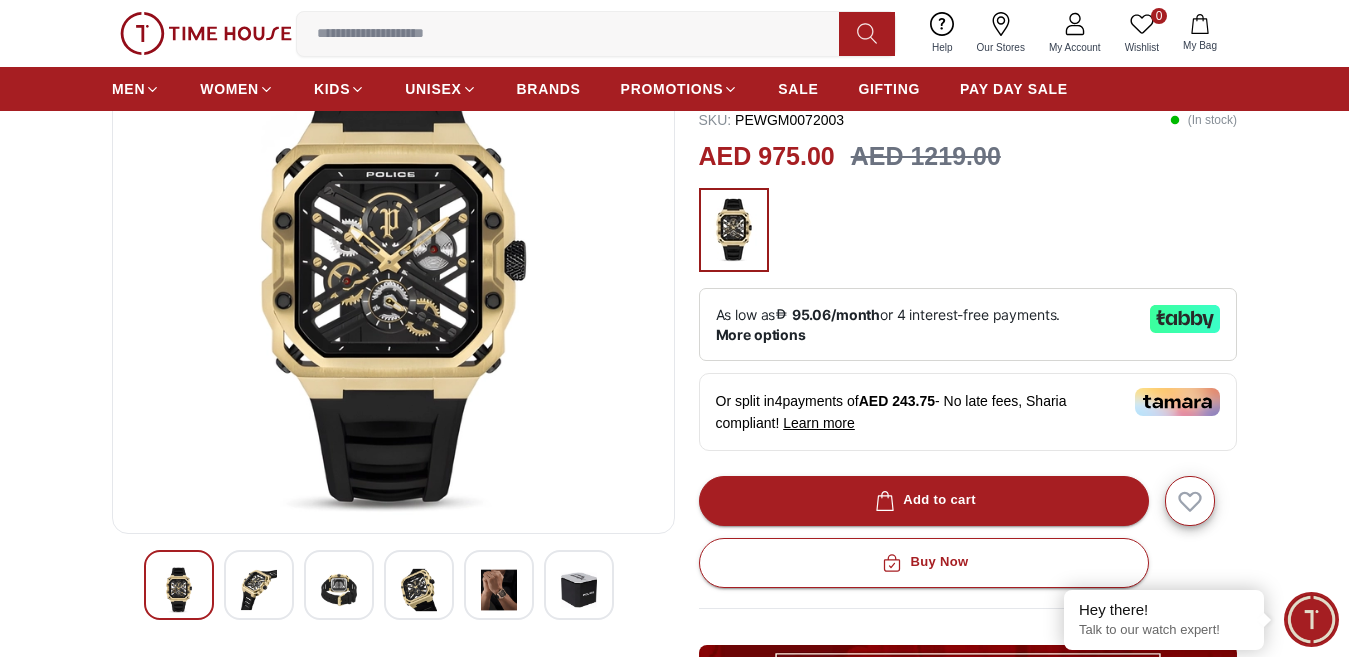 click at bounding box center (259, 590) 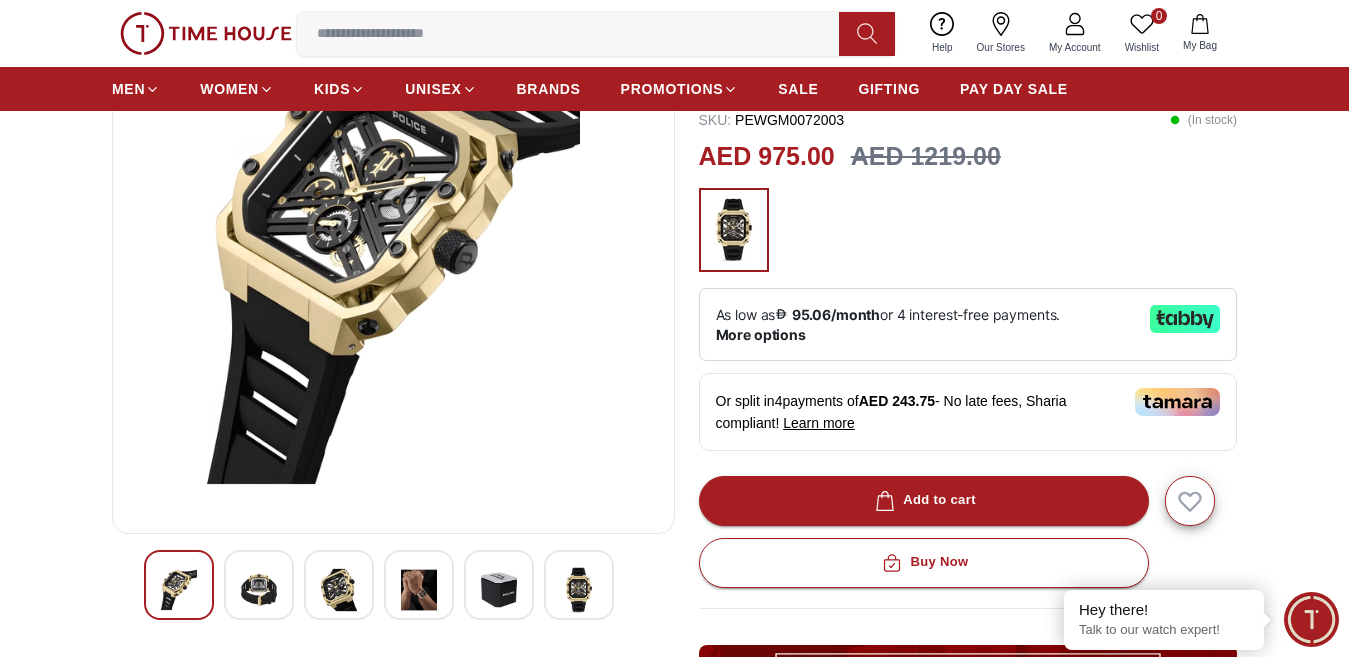 click at bounding box center [259, 590] 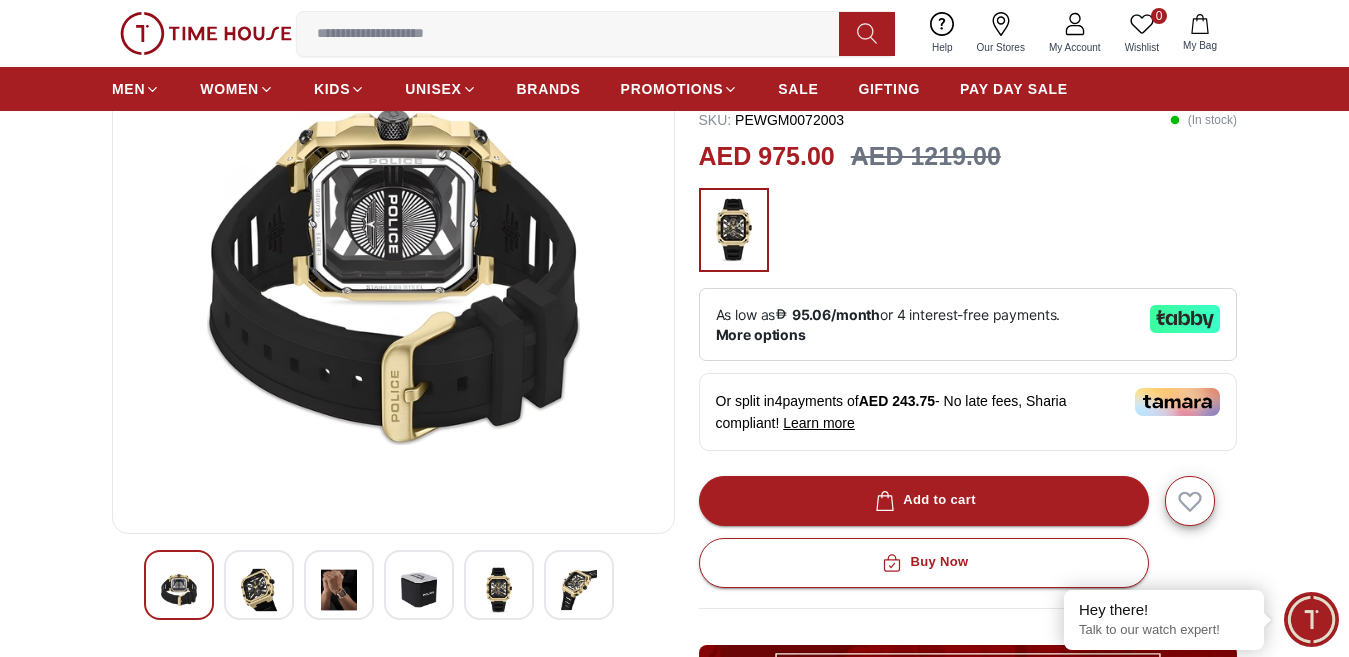 click at bounding box center [259, 590] 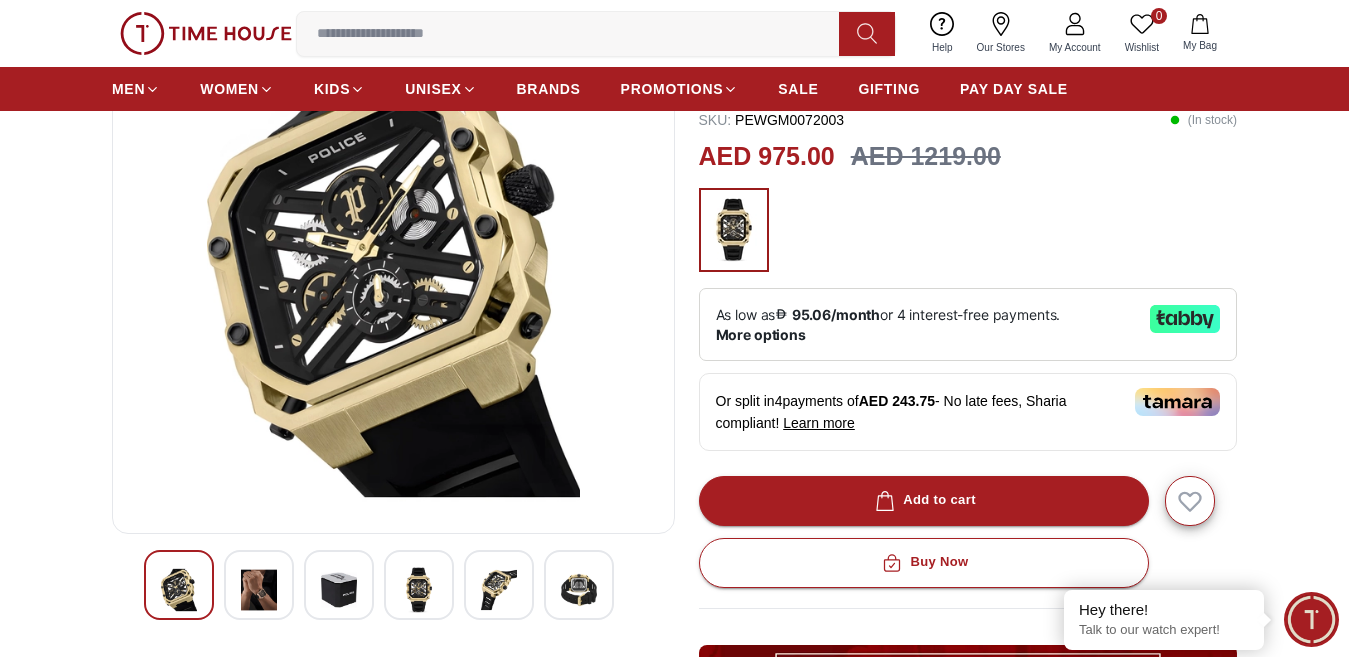 click at bounding box center [259, 585] 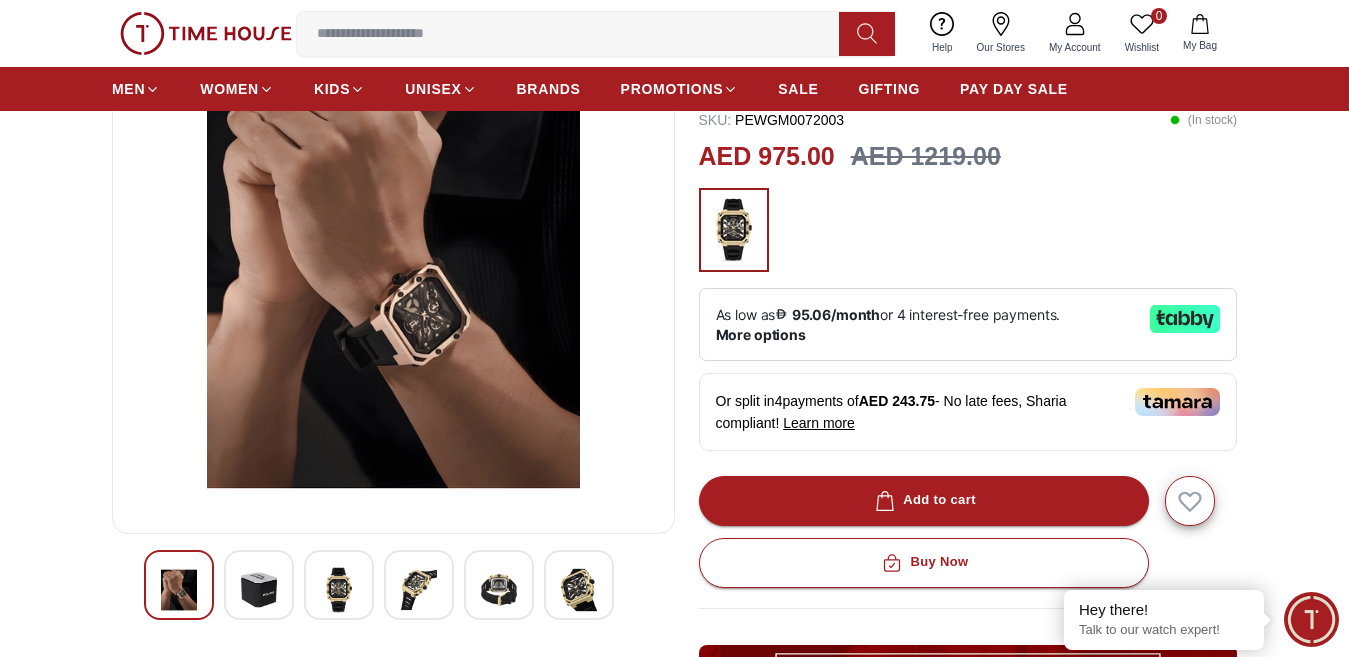 click at bounding box center (259, 590) 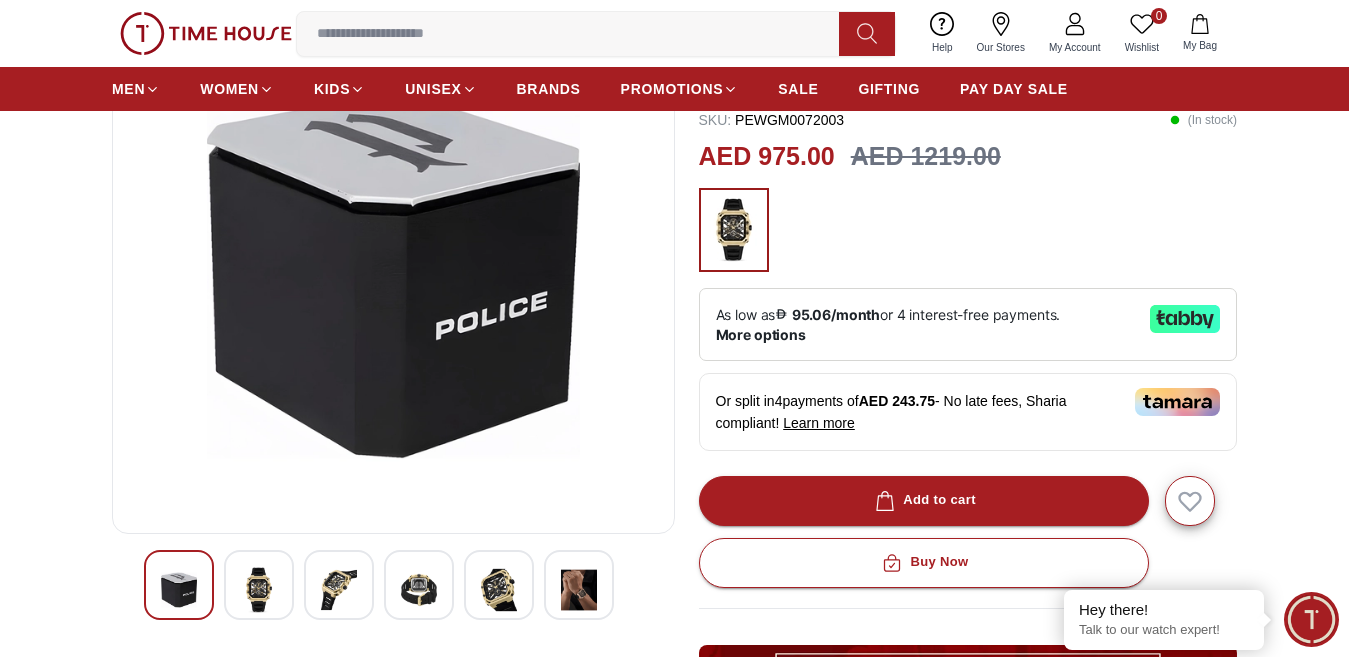 click at bounding box center (259, 590) 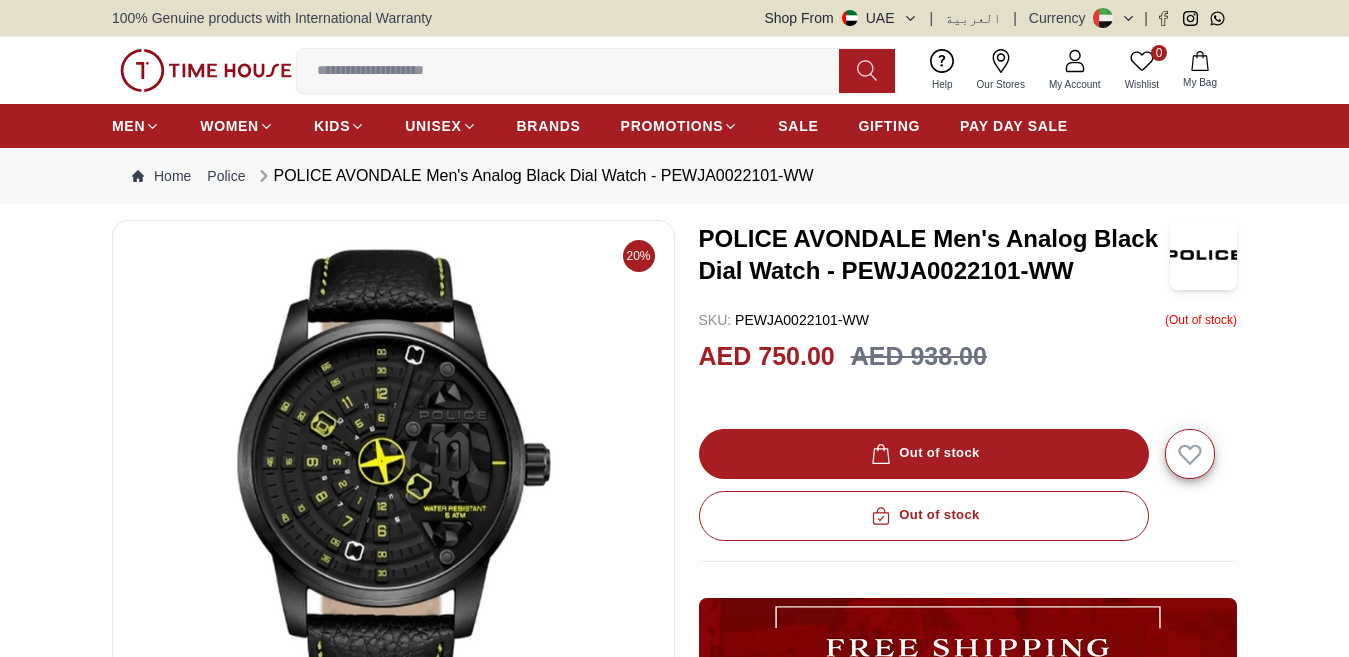 scroll, scrollTop: 0, scrollLeft: 0, axis: both 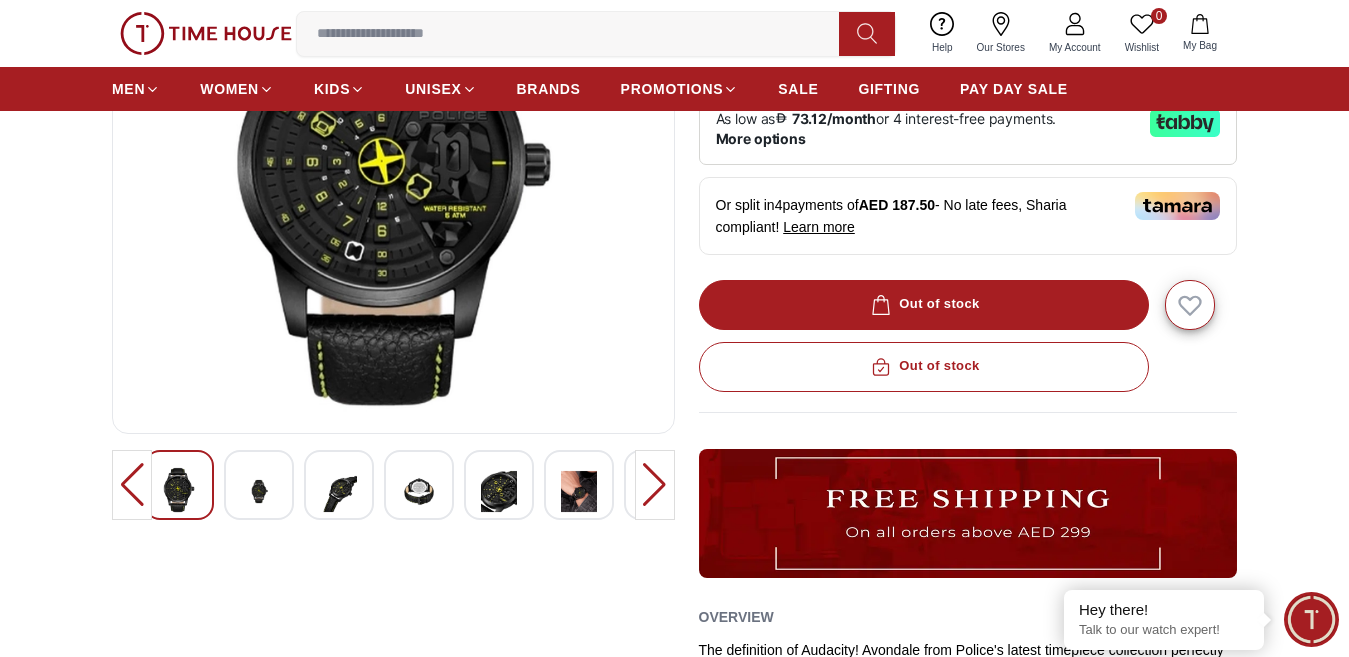 click at bounding box center [393, 177] 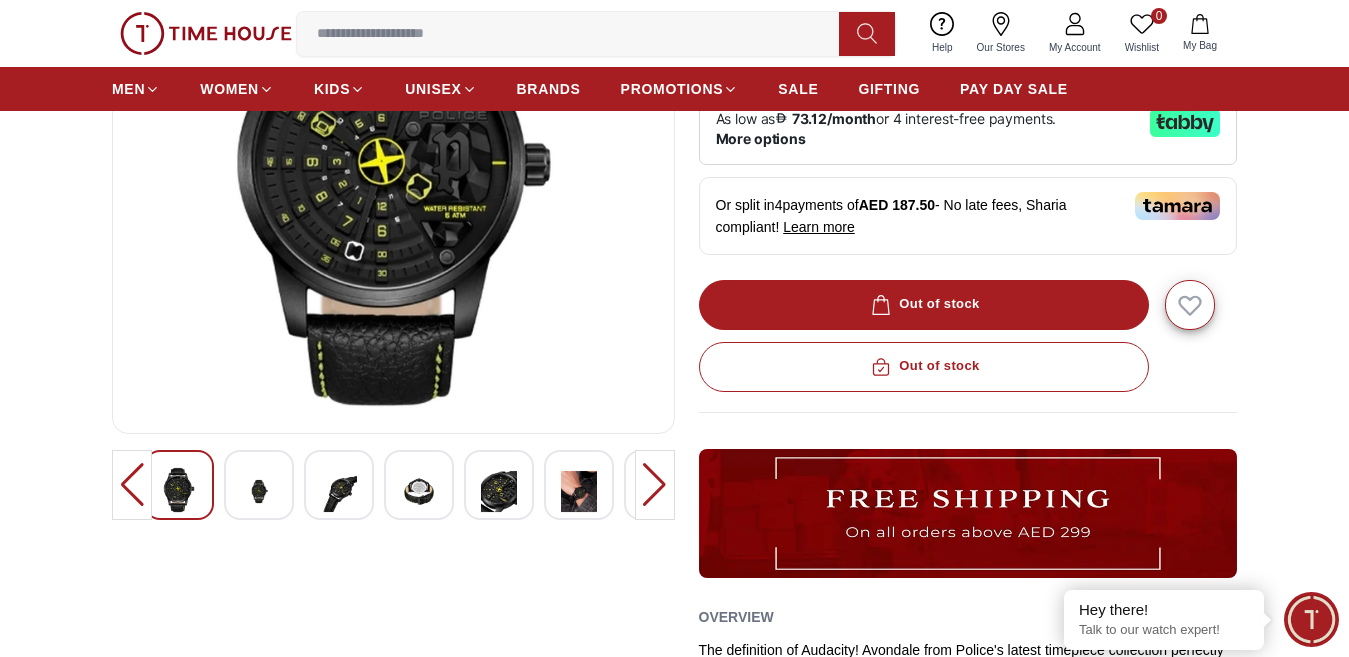 click at bounding box center (259, 491) 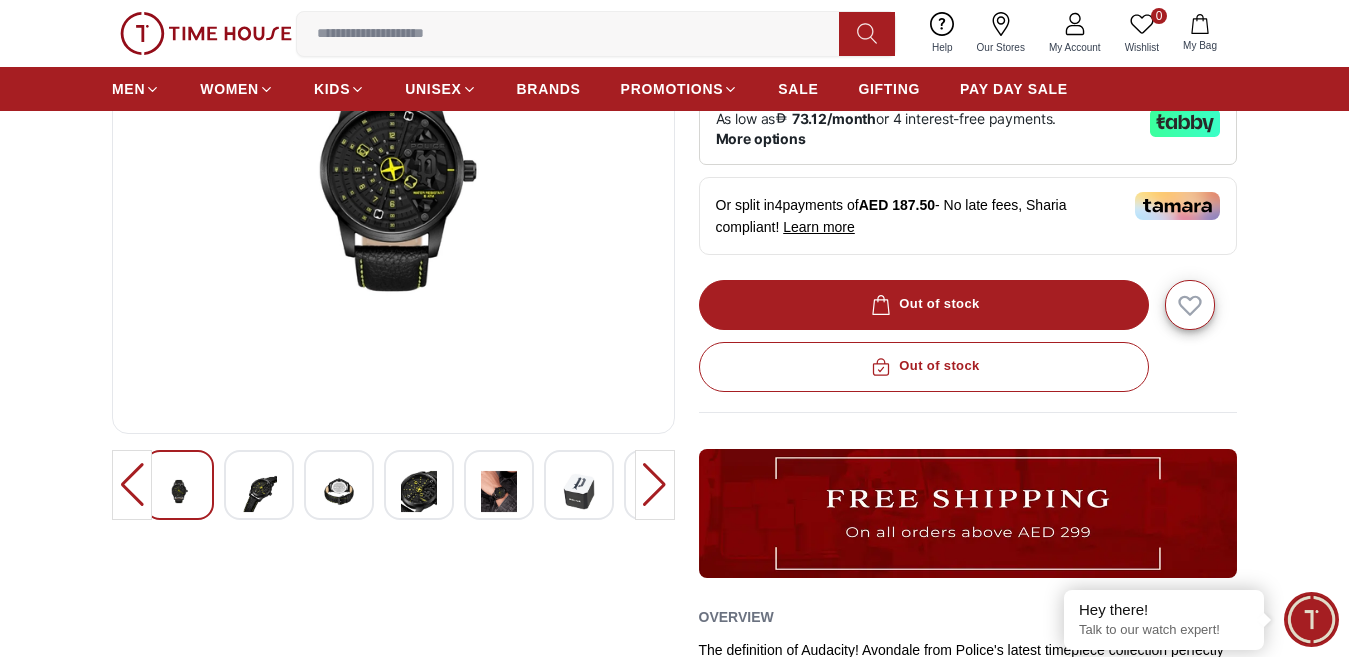 click at bounding box center (259, 491) 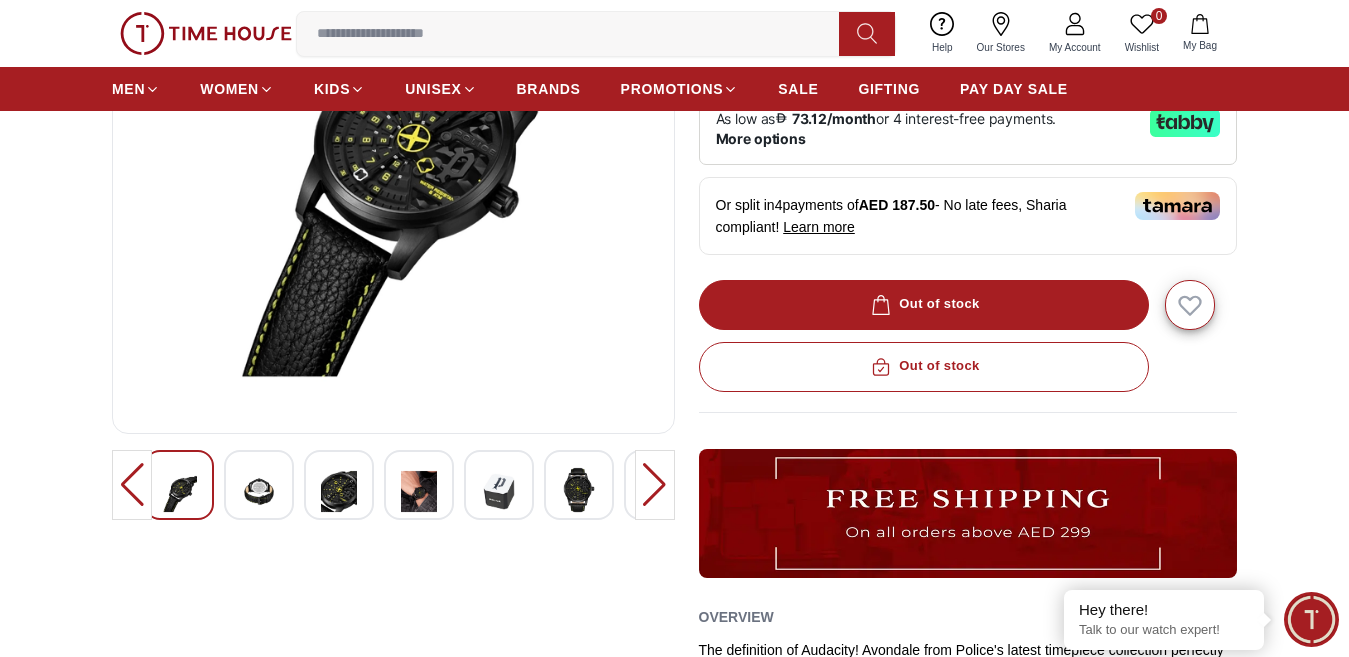 click at bounding box center [259, 491] 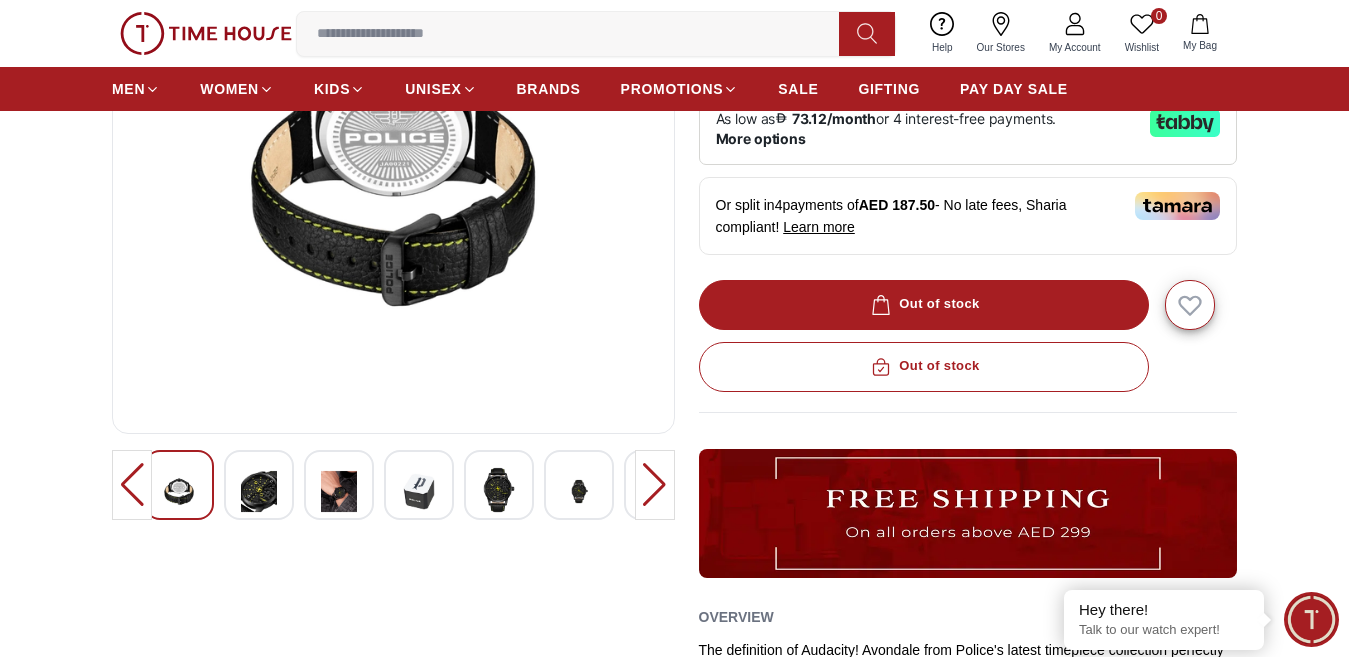 click at bounding box center [259, 491] 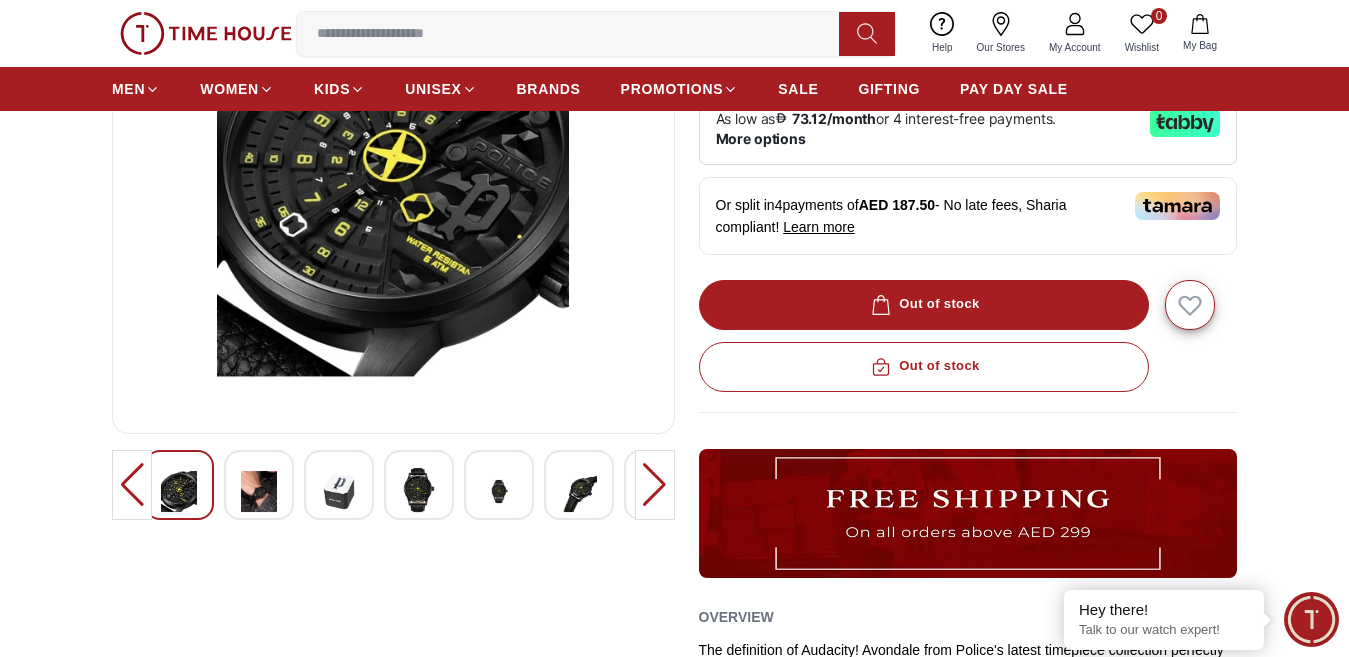click at bounding box center (259, 491) 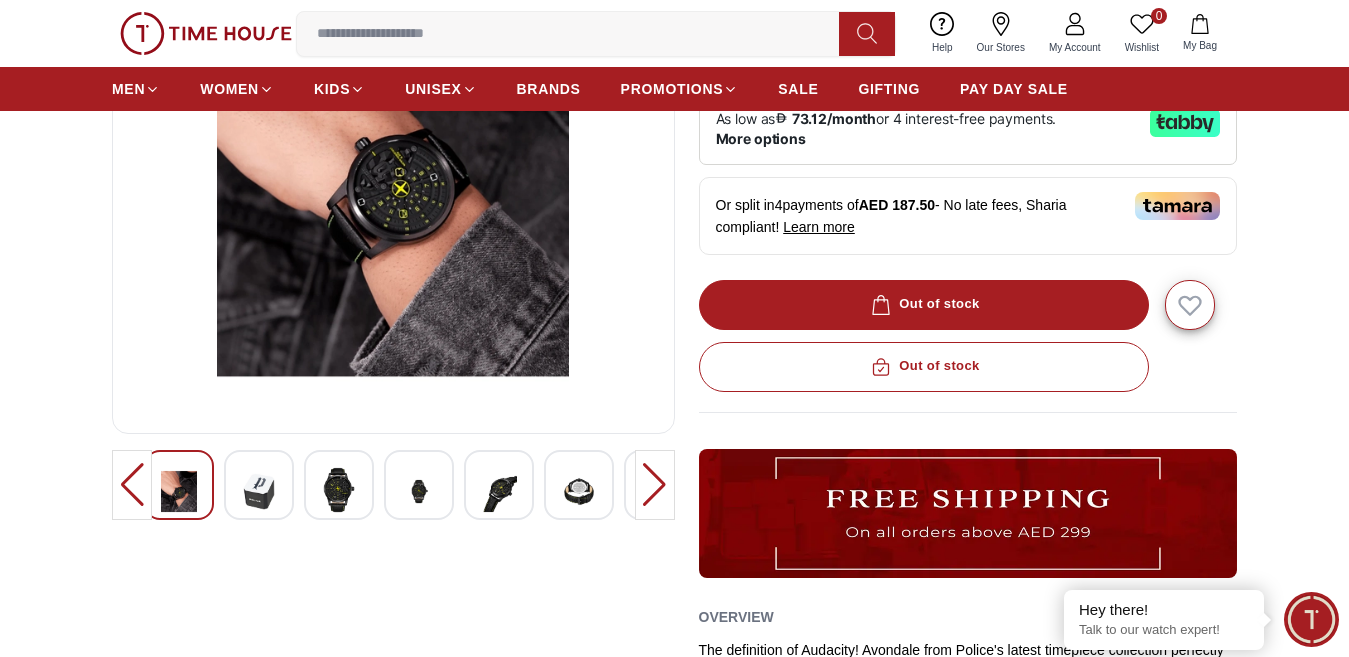 click at bounding box center (259, 491) 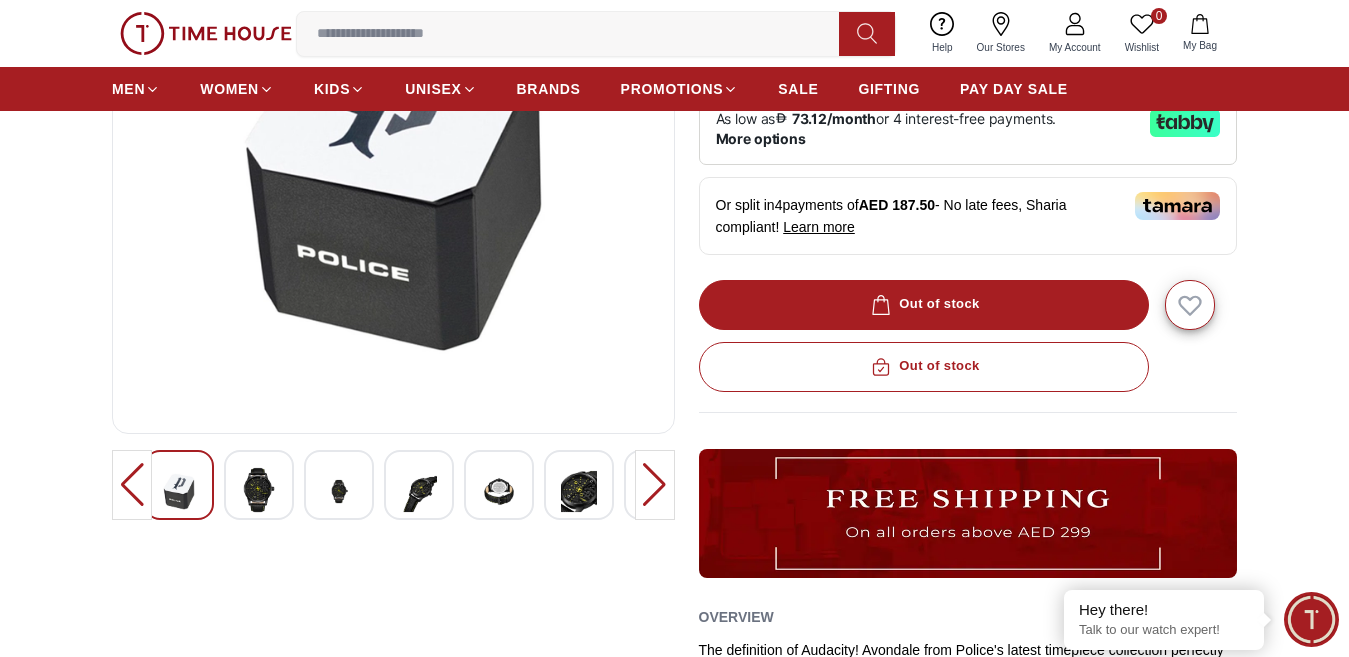 click at bounding box center [259, 485] 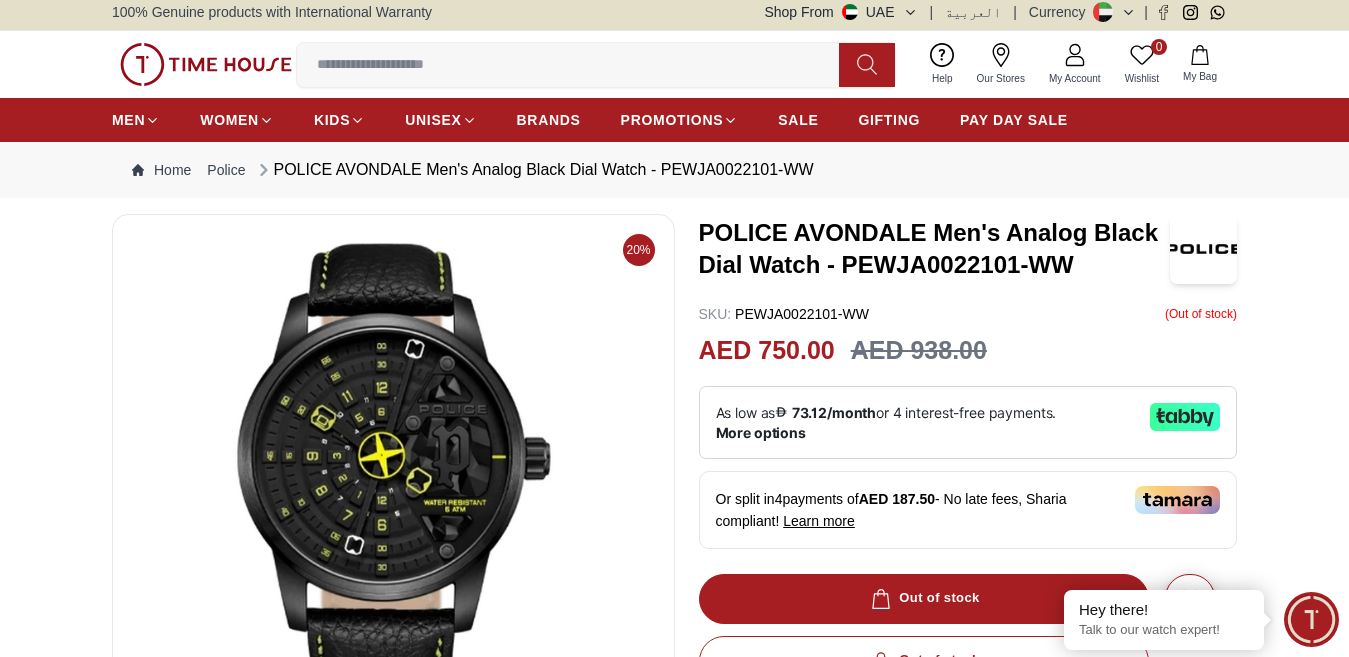 scroll, scrollTop: 0, scrollLeft: 0, axis: both 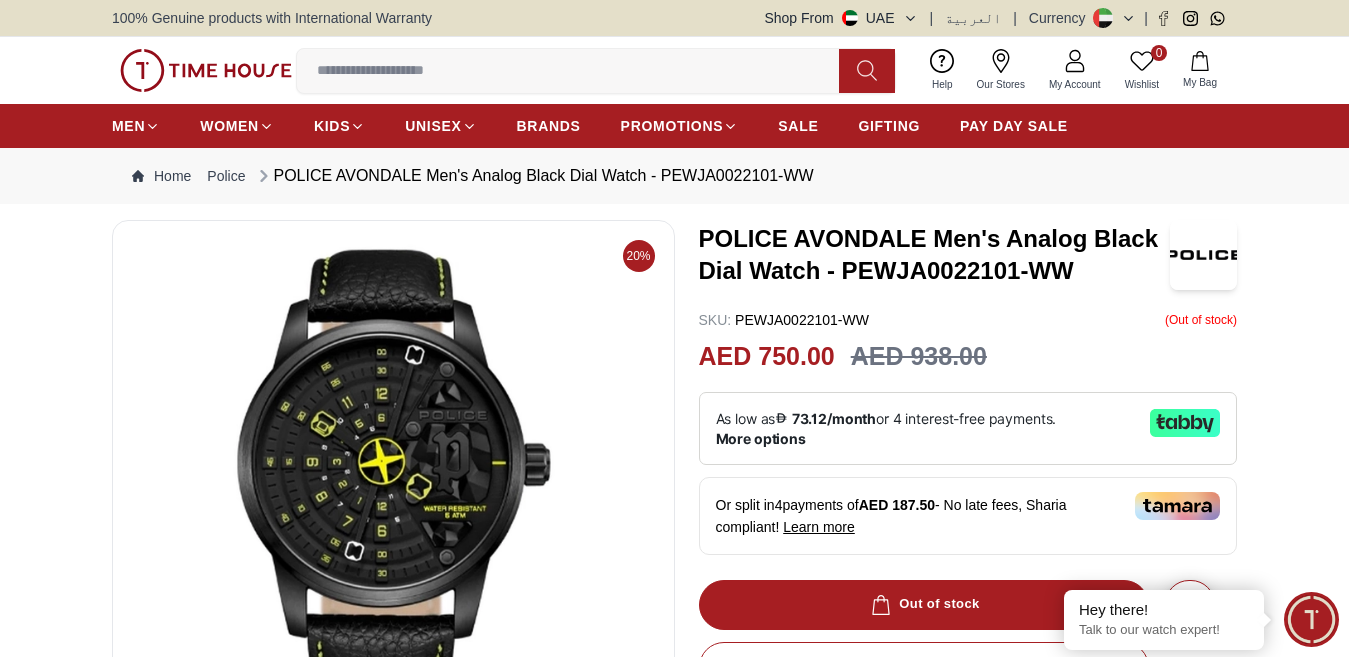click on "SKU :   PEWJA0022101-WW" at bounding box center (784, 320) 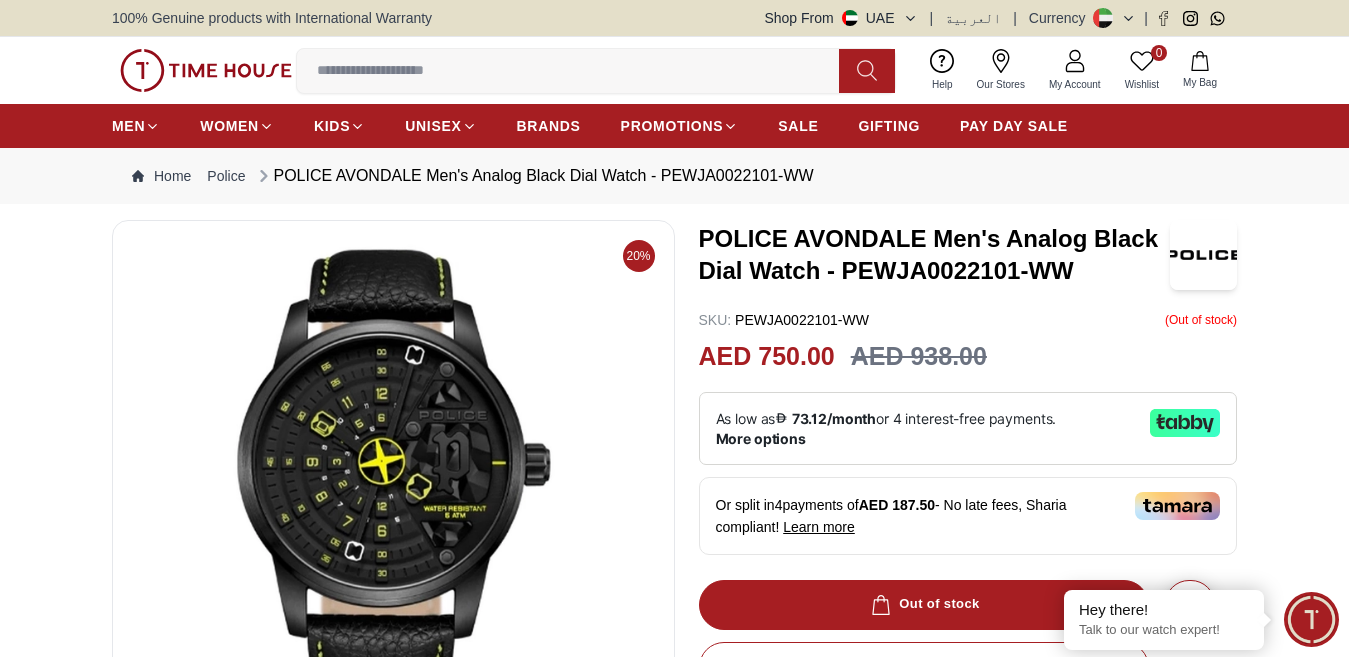 click on "POLICE AVONDALE Men's Analog Black Dial Watch - PEWJA0022101-WW" at bounding box center (935, 255) 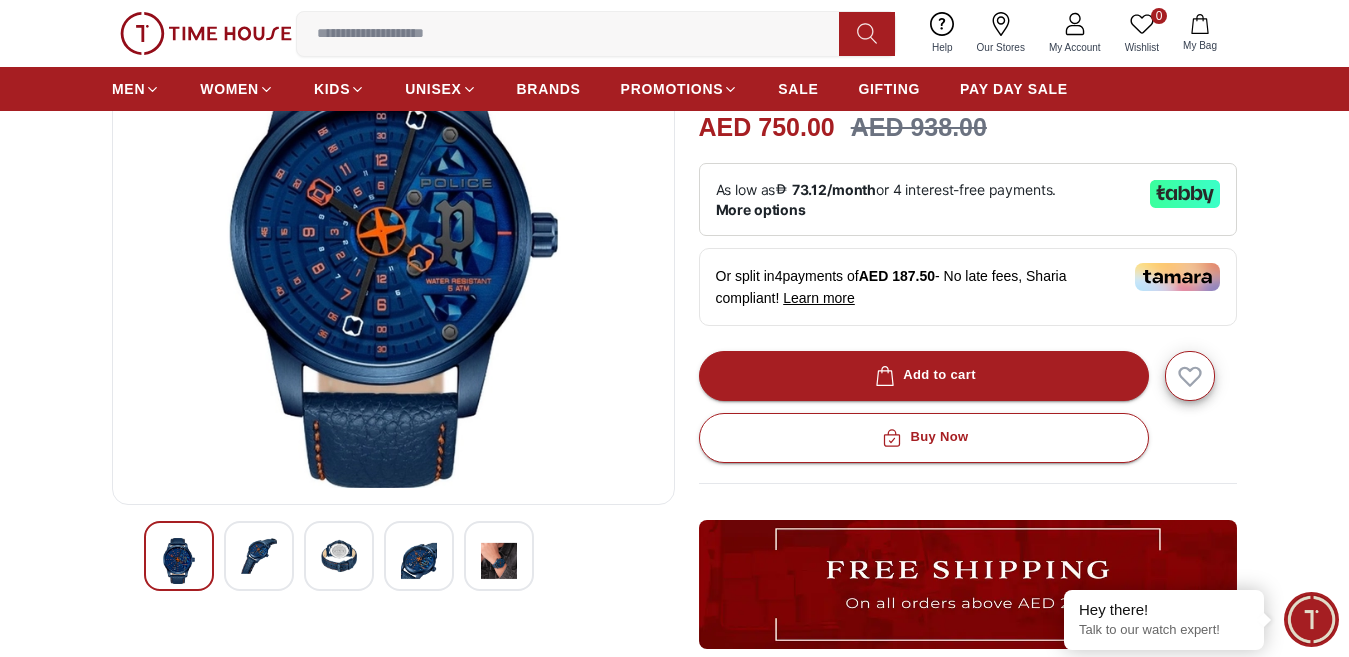 scroll, scrollTop: 100, scrollLeft: 0, axis: vertical 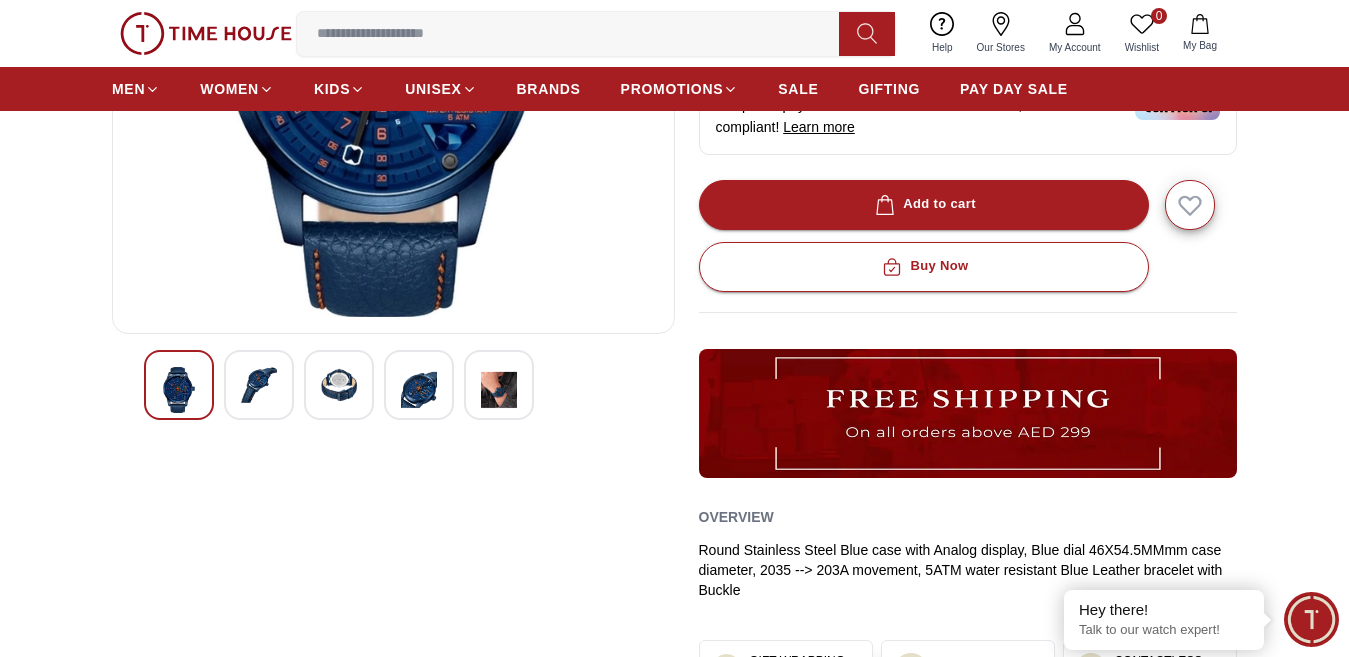 click at bounding box center (259, 385) 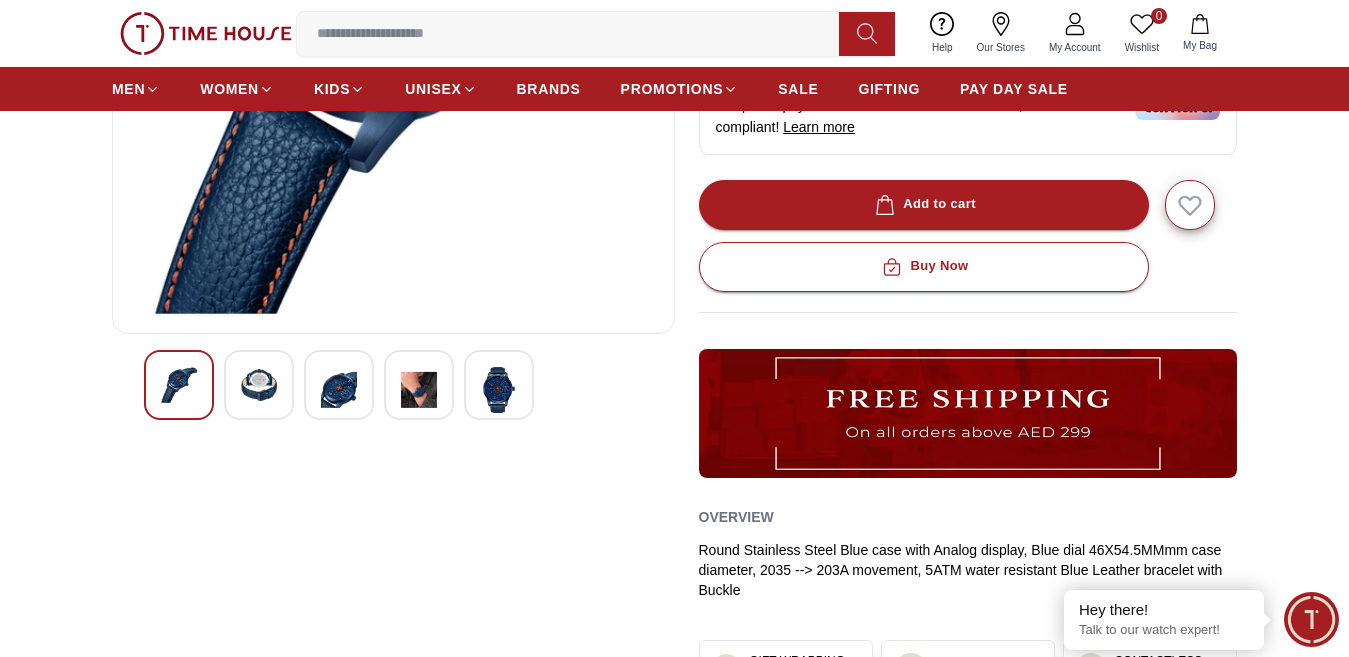 click at bounding box center [339, 390] 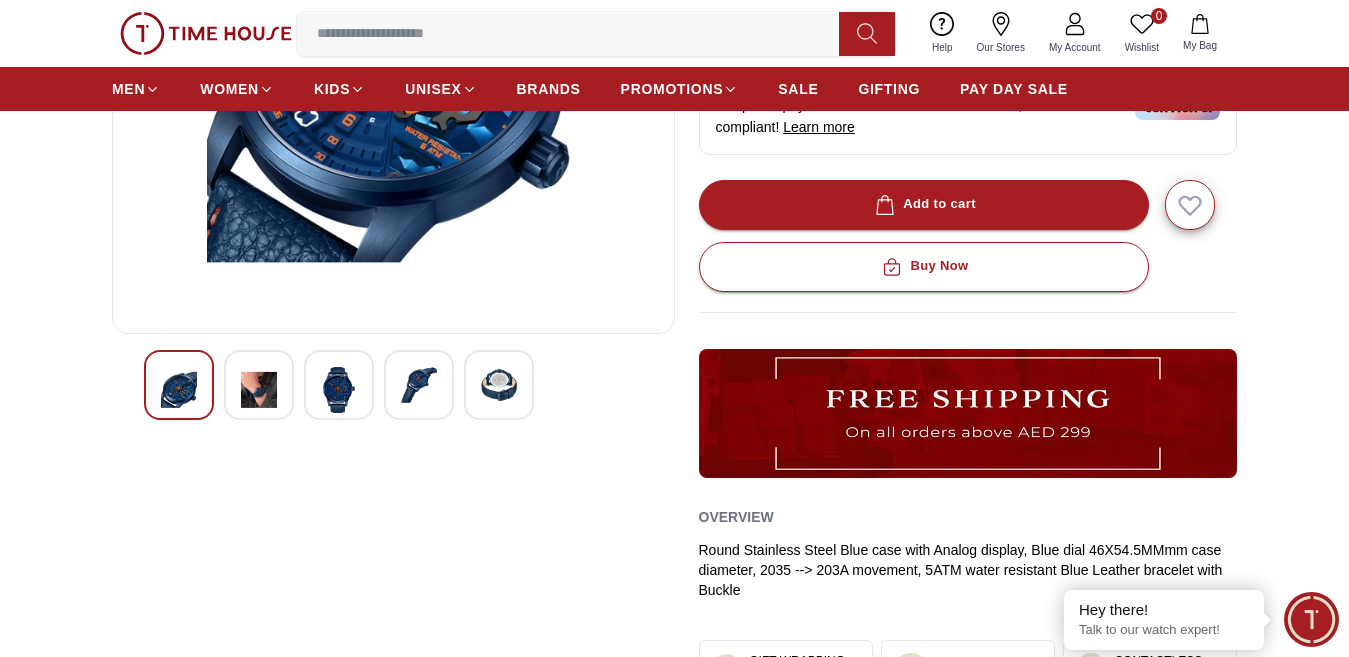 click at bounding box center (499, 385) 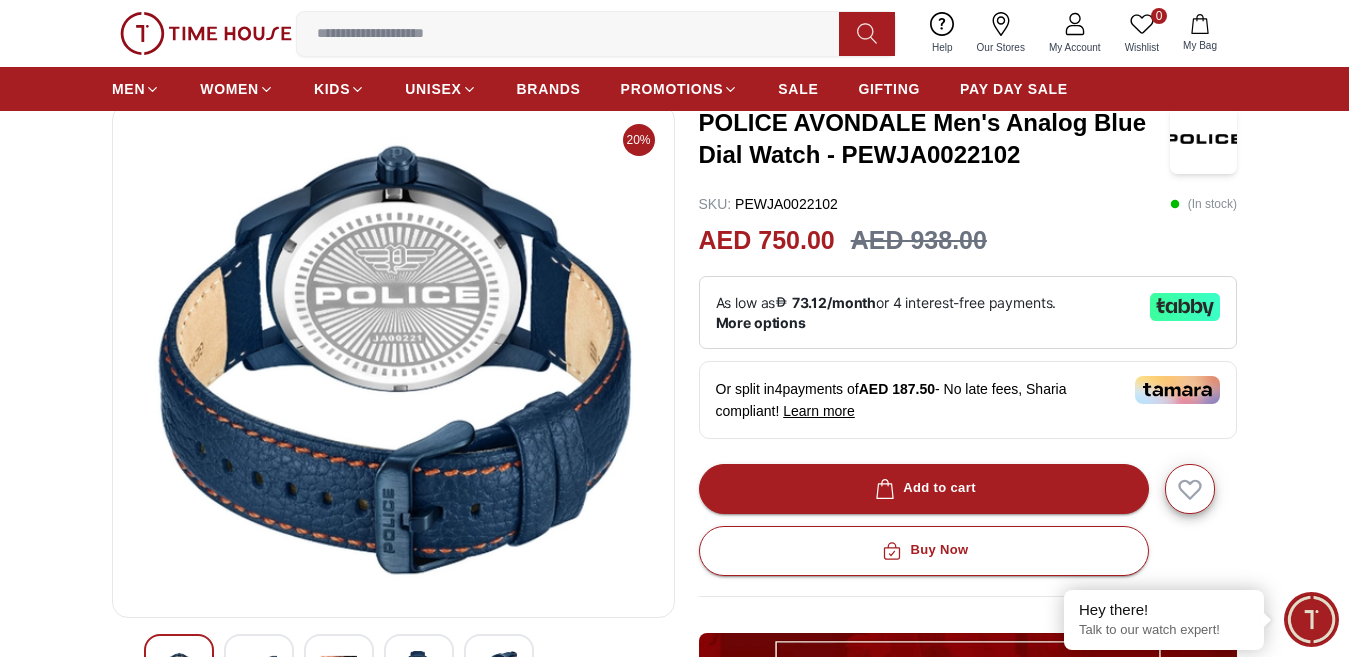 scroll, scrollTop: 100, scrollLeft: 0, axis: vertical 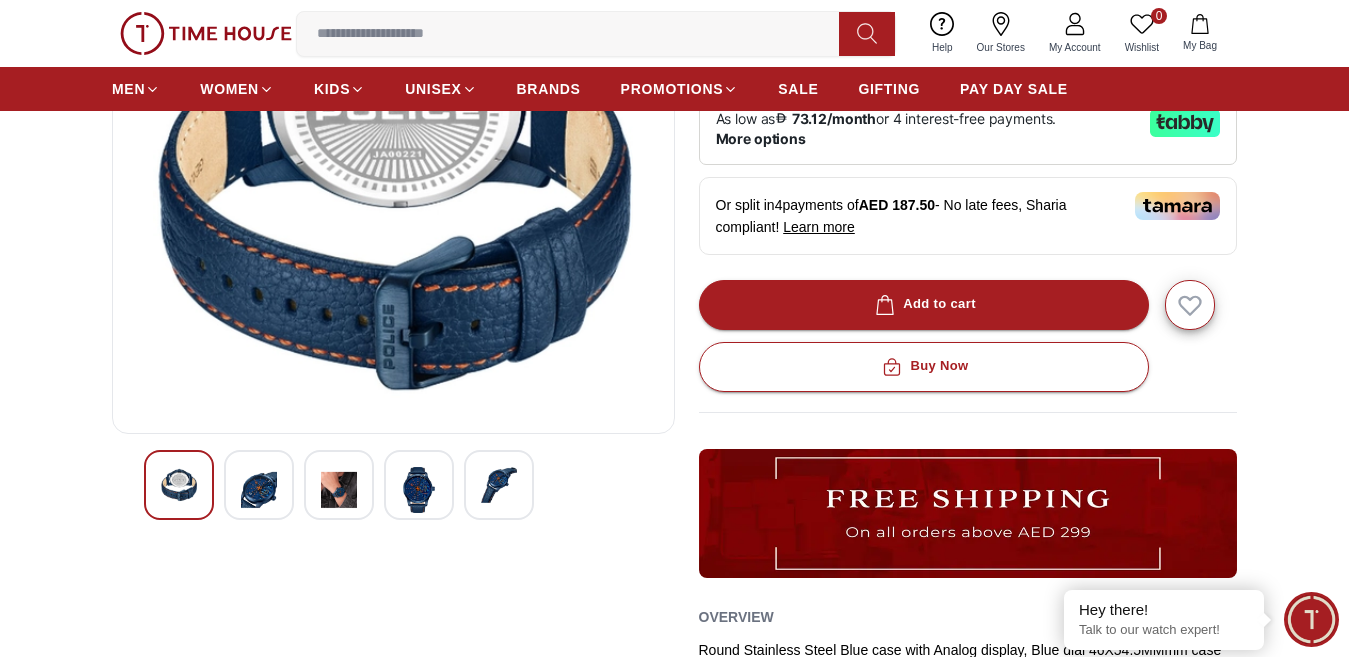 click at bounding box center [259, 490] 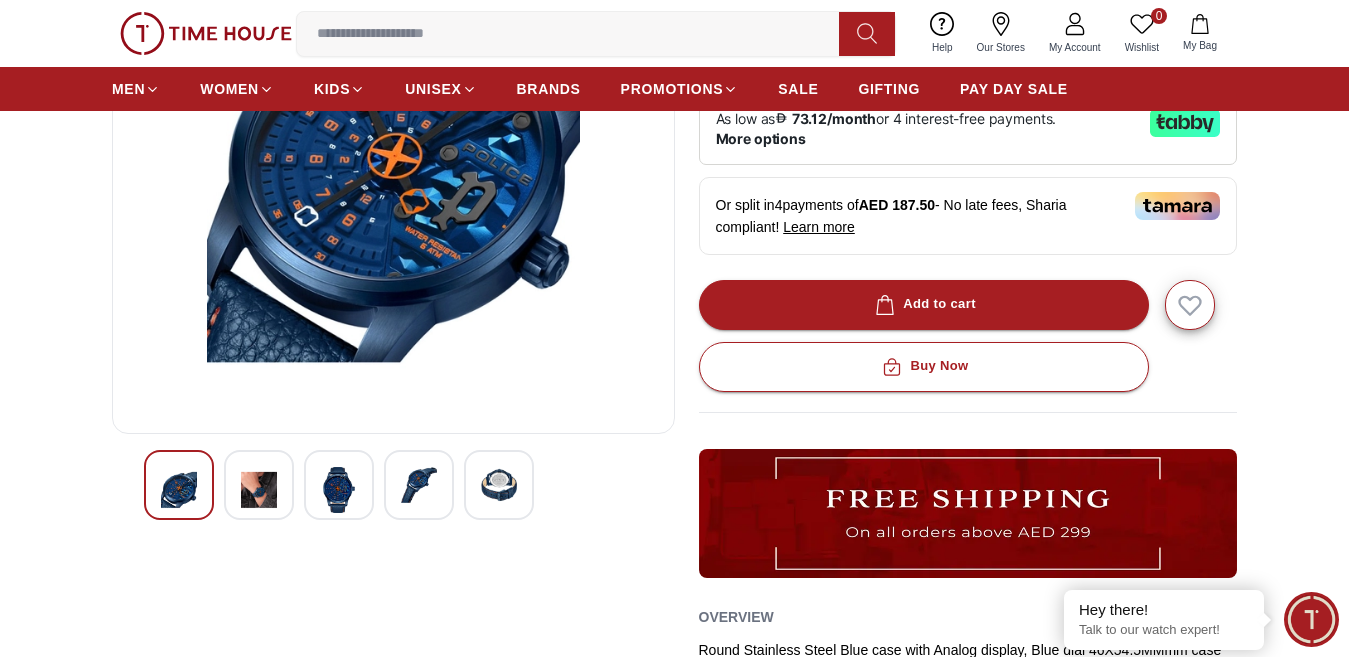 click at bounding box center [259, 490] 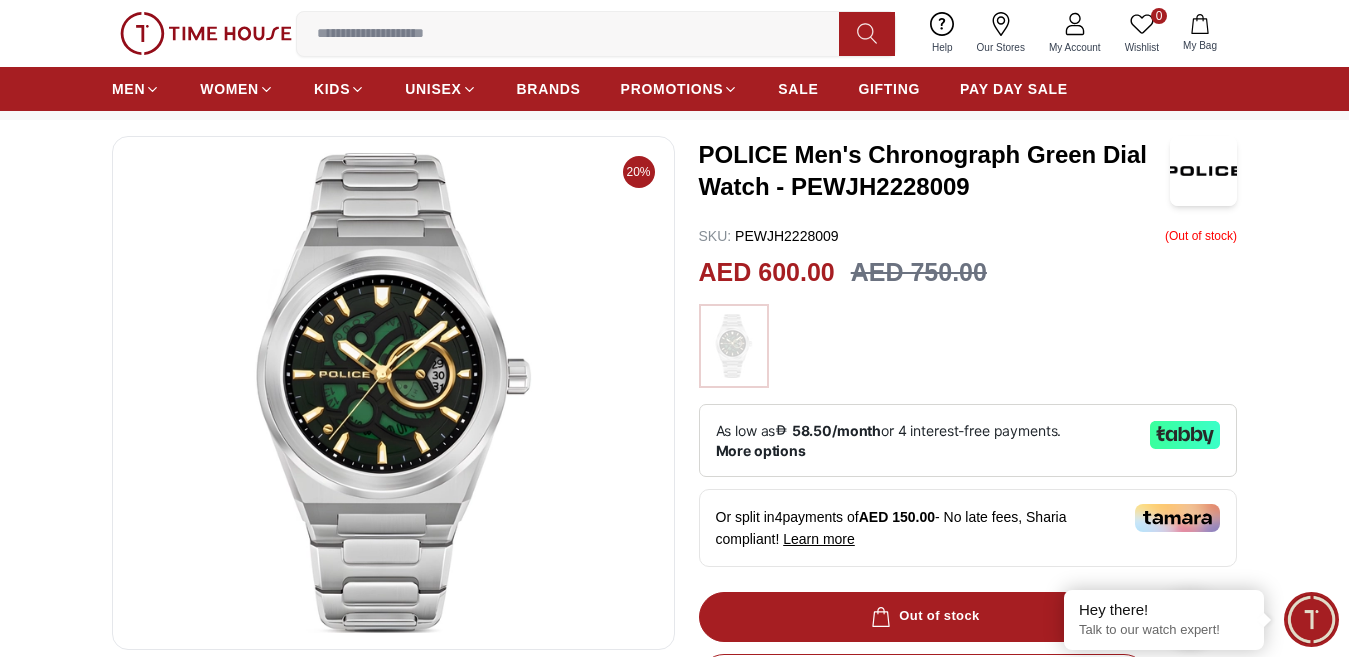 scroll, scrollTop: 200, scrollLeft: 0, axis: vertical 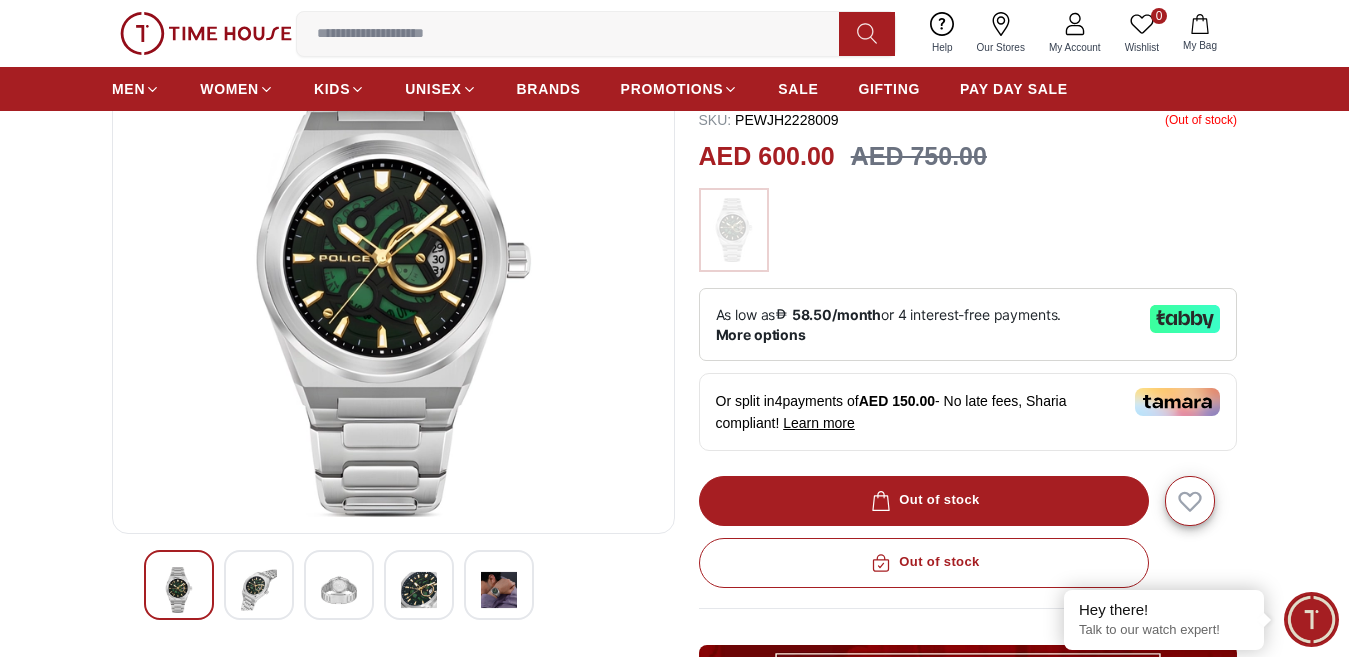 click at bounding box center (393, 277) 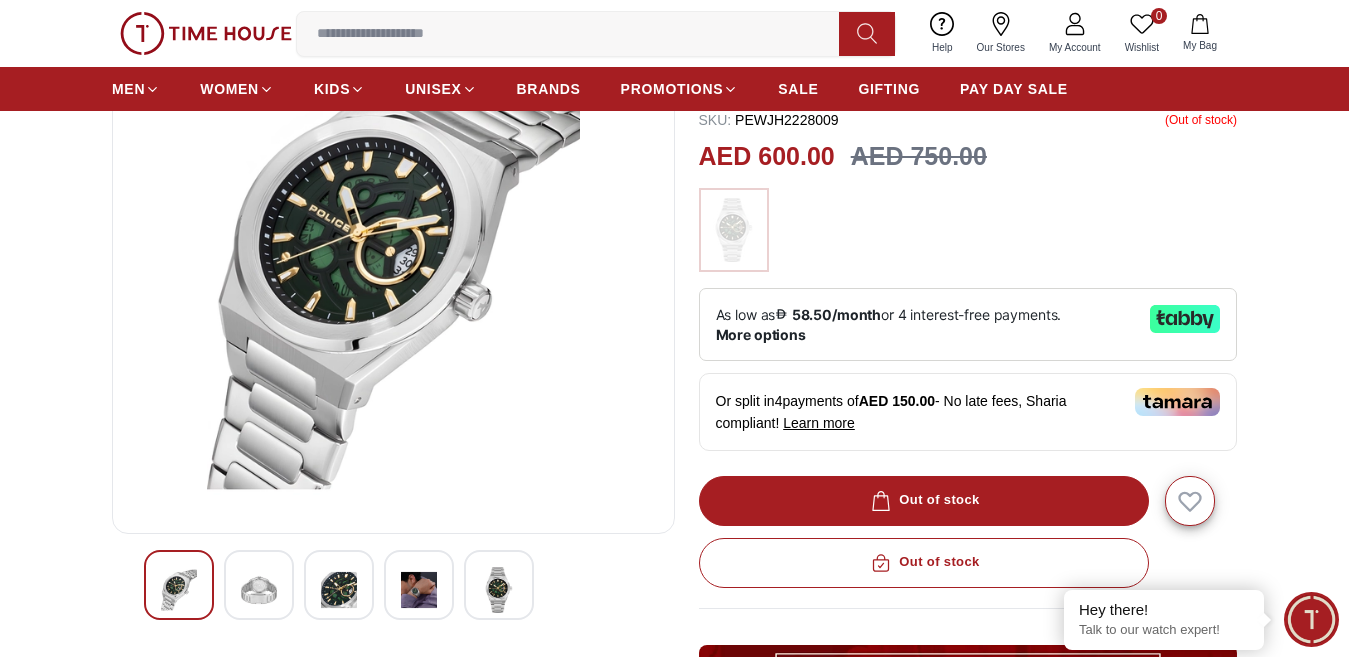 click at bounding box center (393, 589) 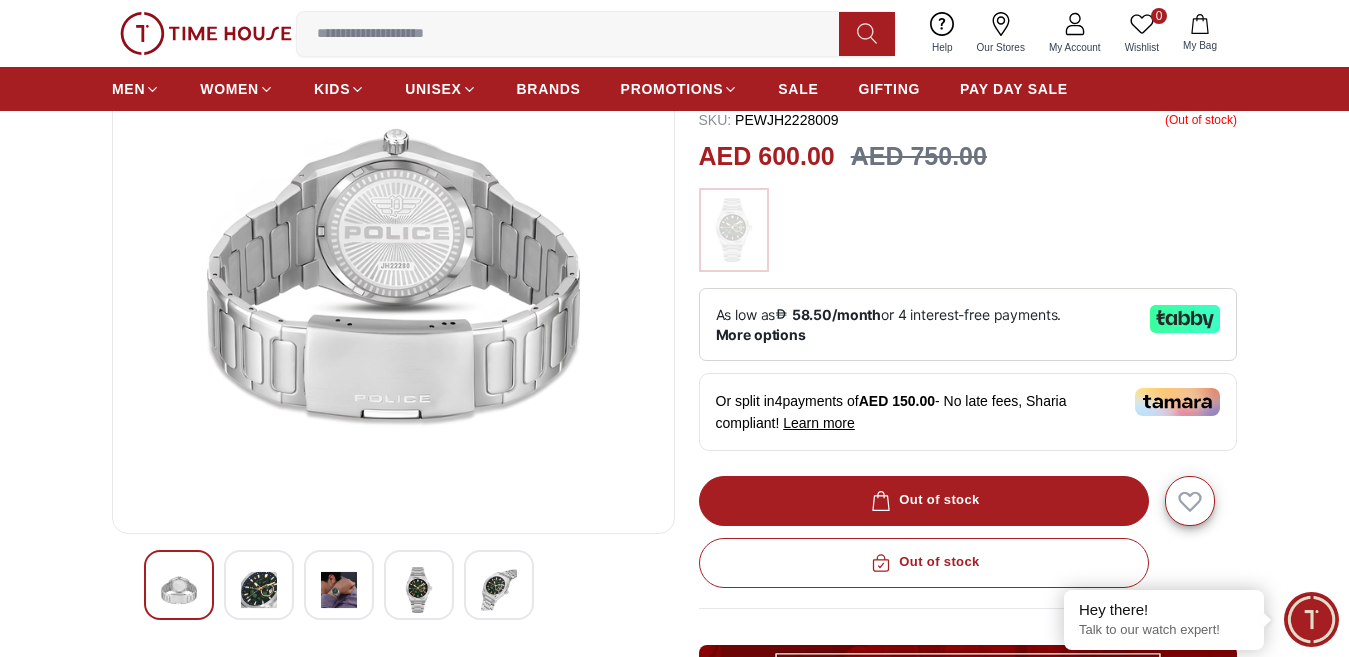 click at bounding box center [259, 590] 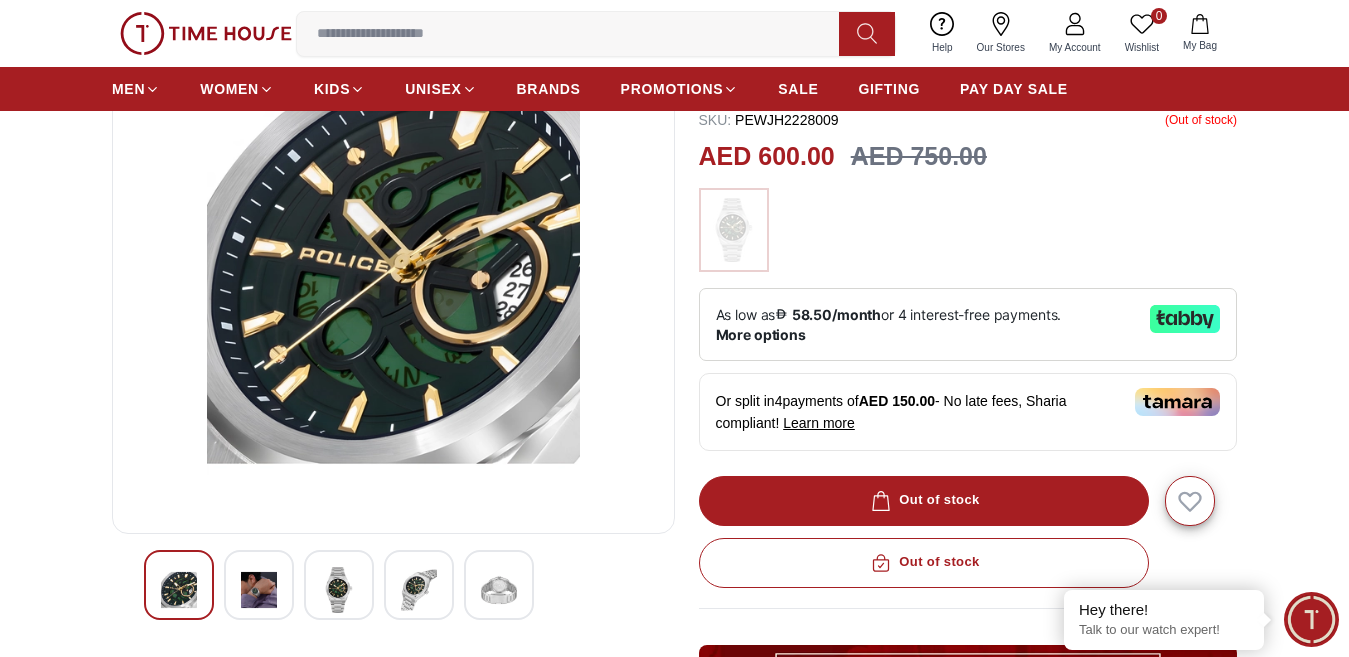 click at bounding box center [259, 590] 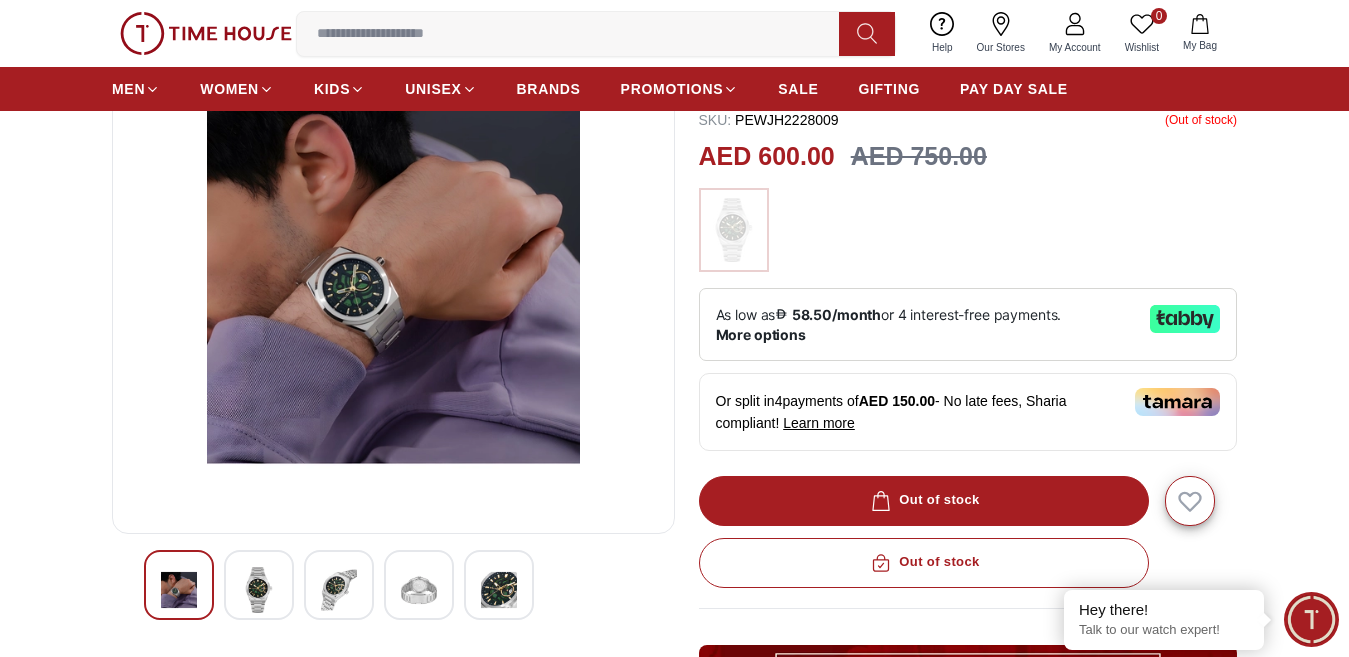 click at bounding box center (259, 590) 